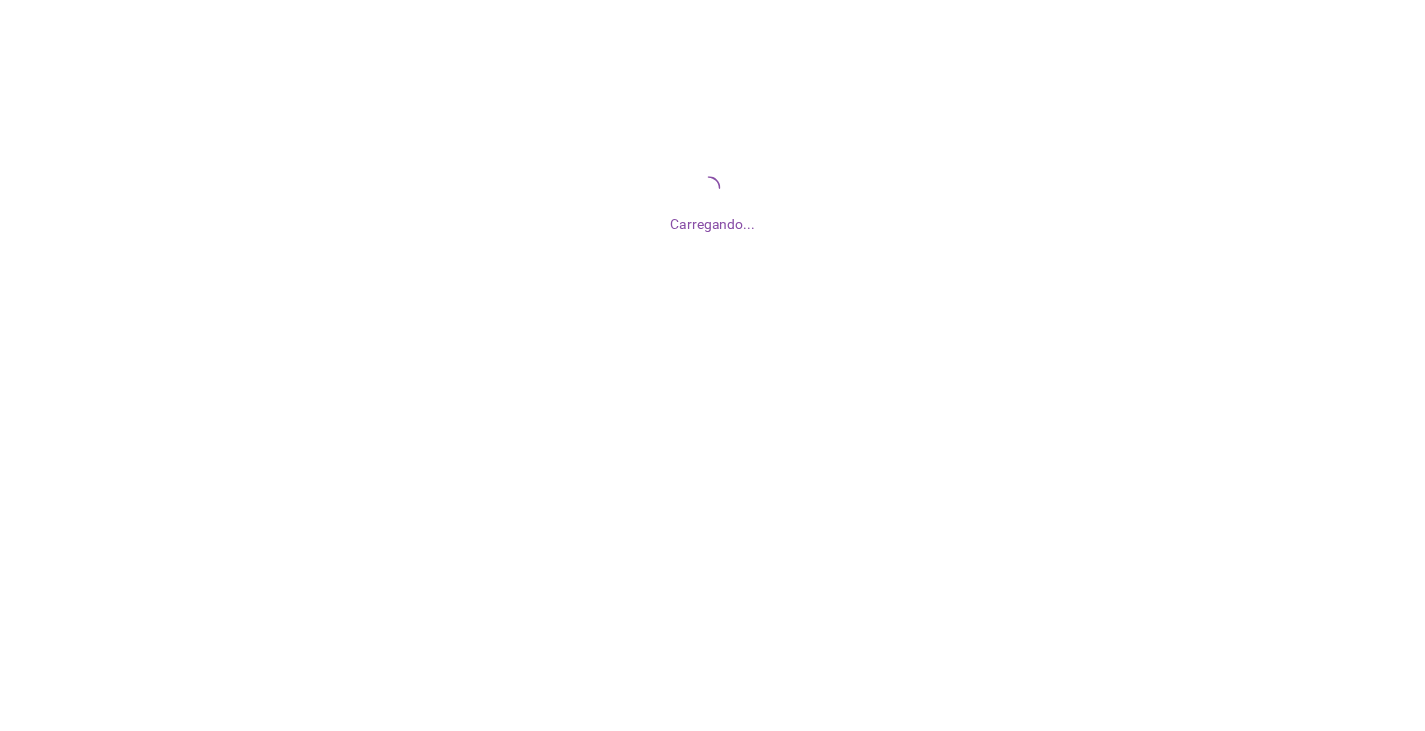 scroll, scrollTop: 0, scrollLeft: 0, axis: both 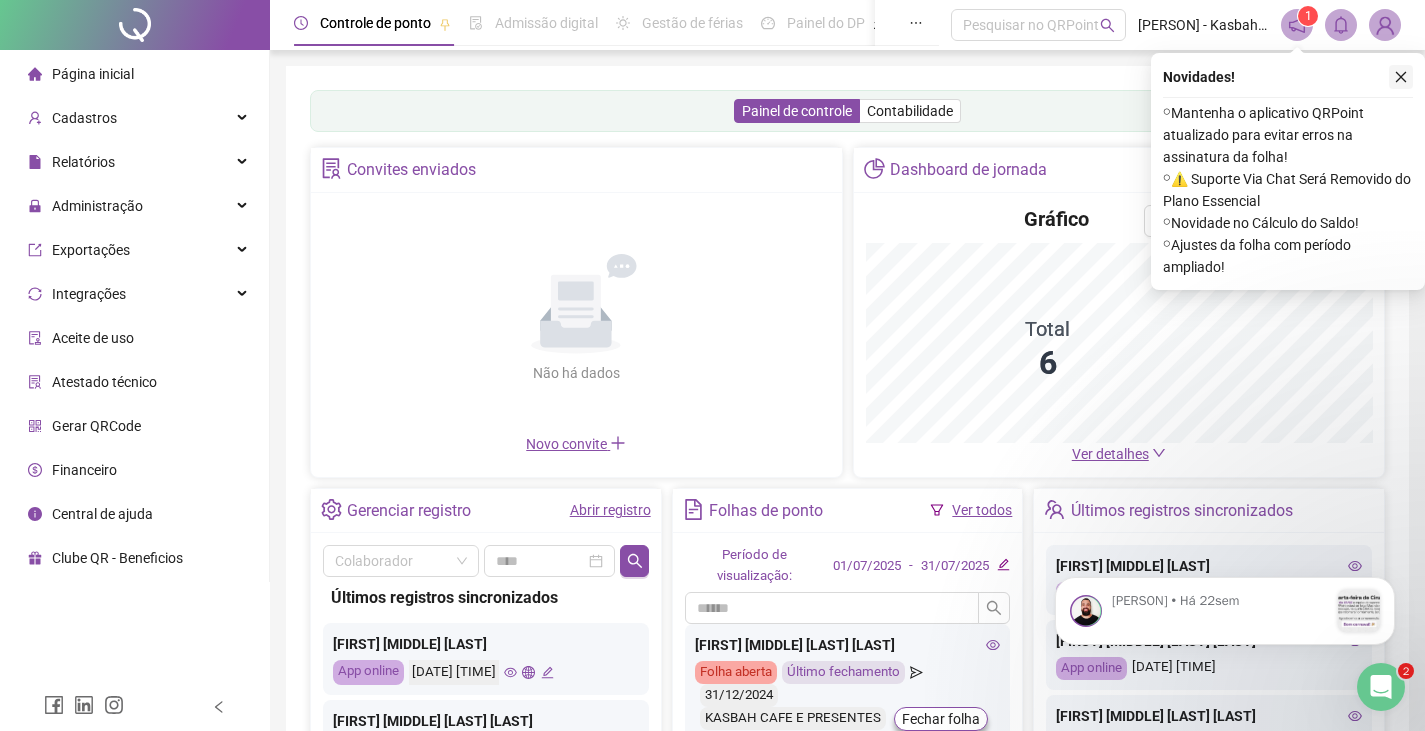 click 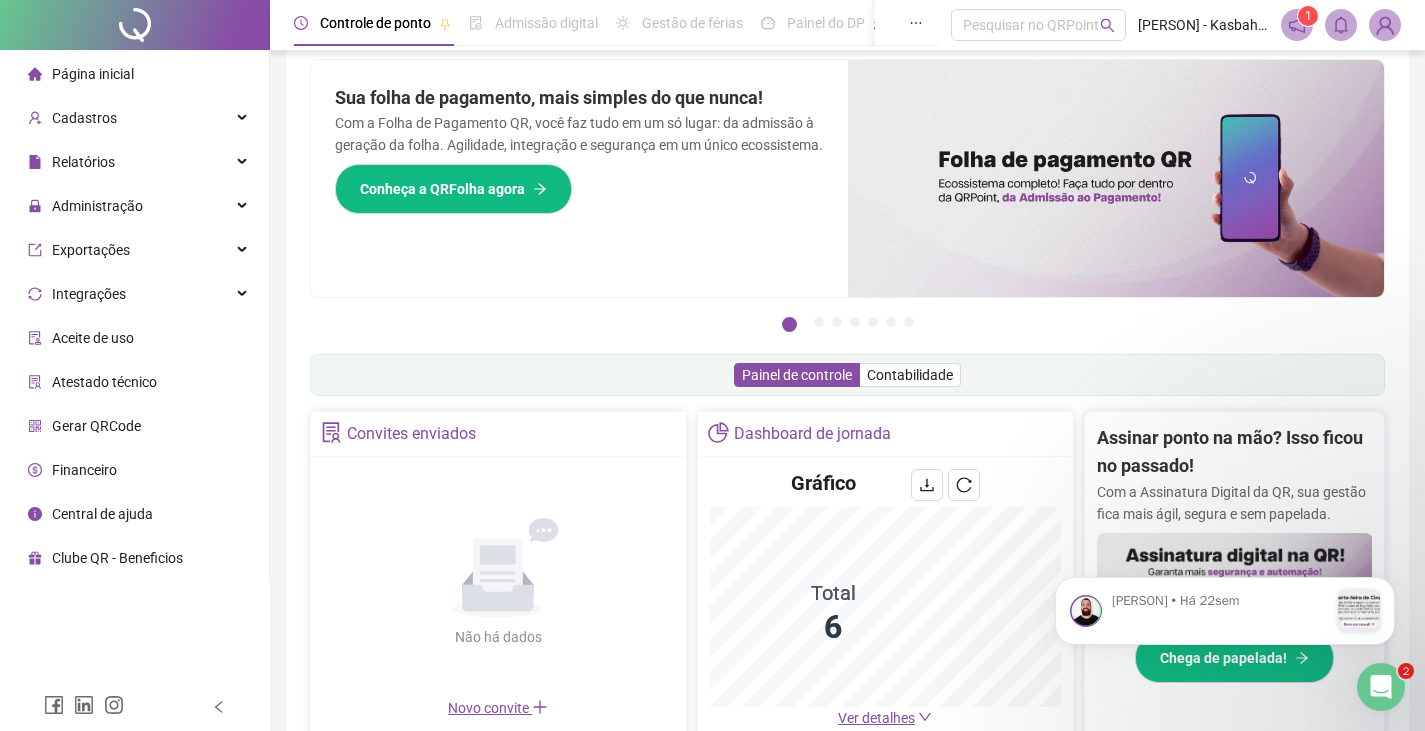 scroll, scrollTop: 0, scrollLeft: 0, axis: both 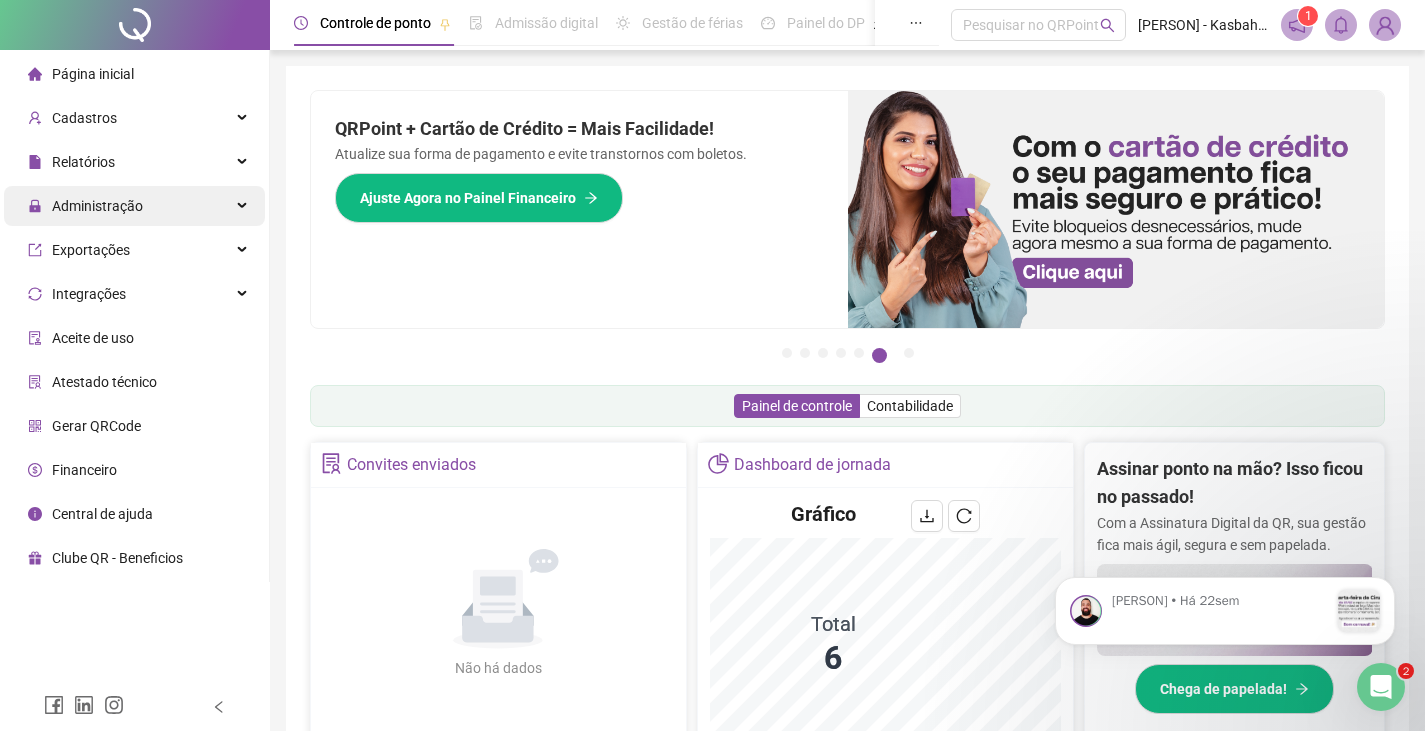 click on "Administração" at bounding box center (97, 206) 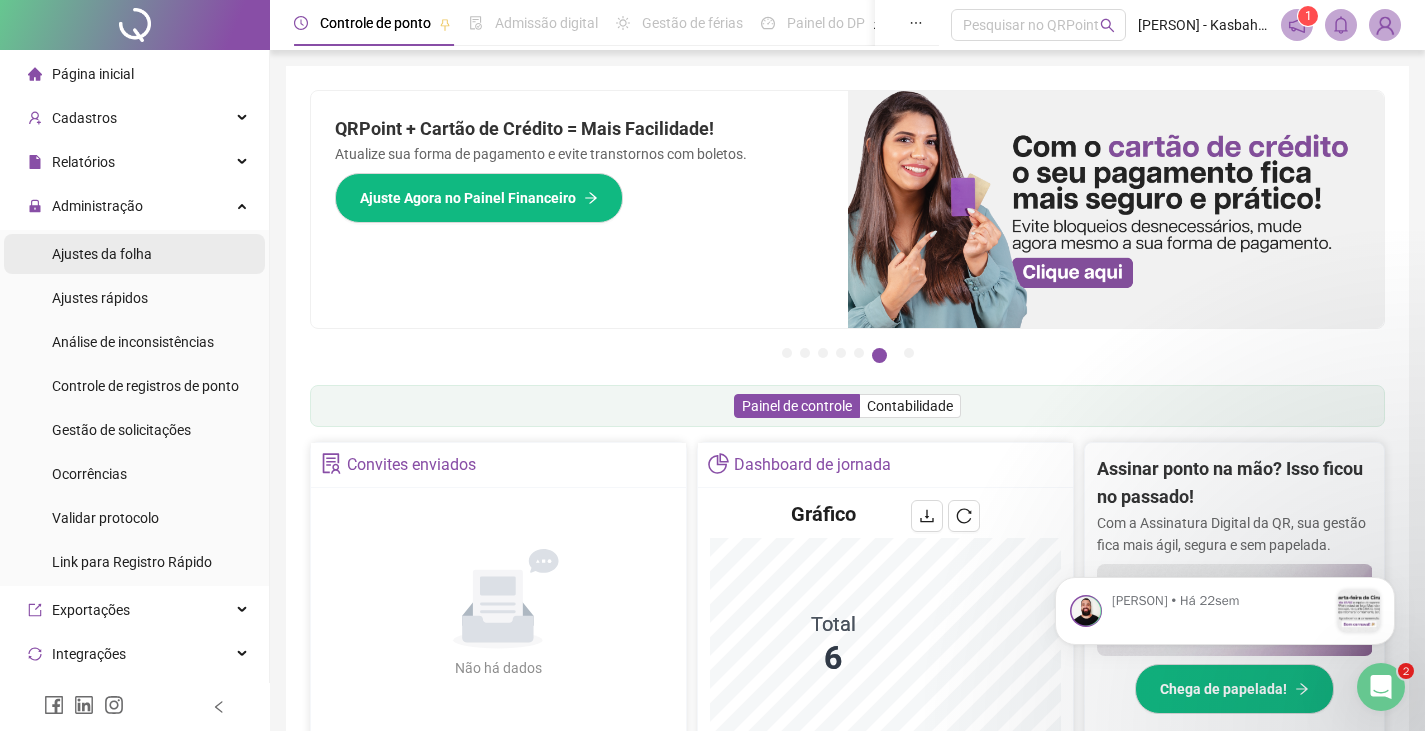click on "Ajustes da folha" at bounding box center [102, 254] 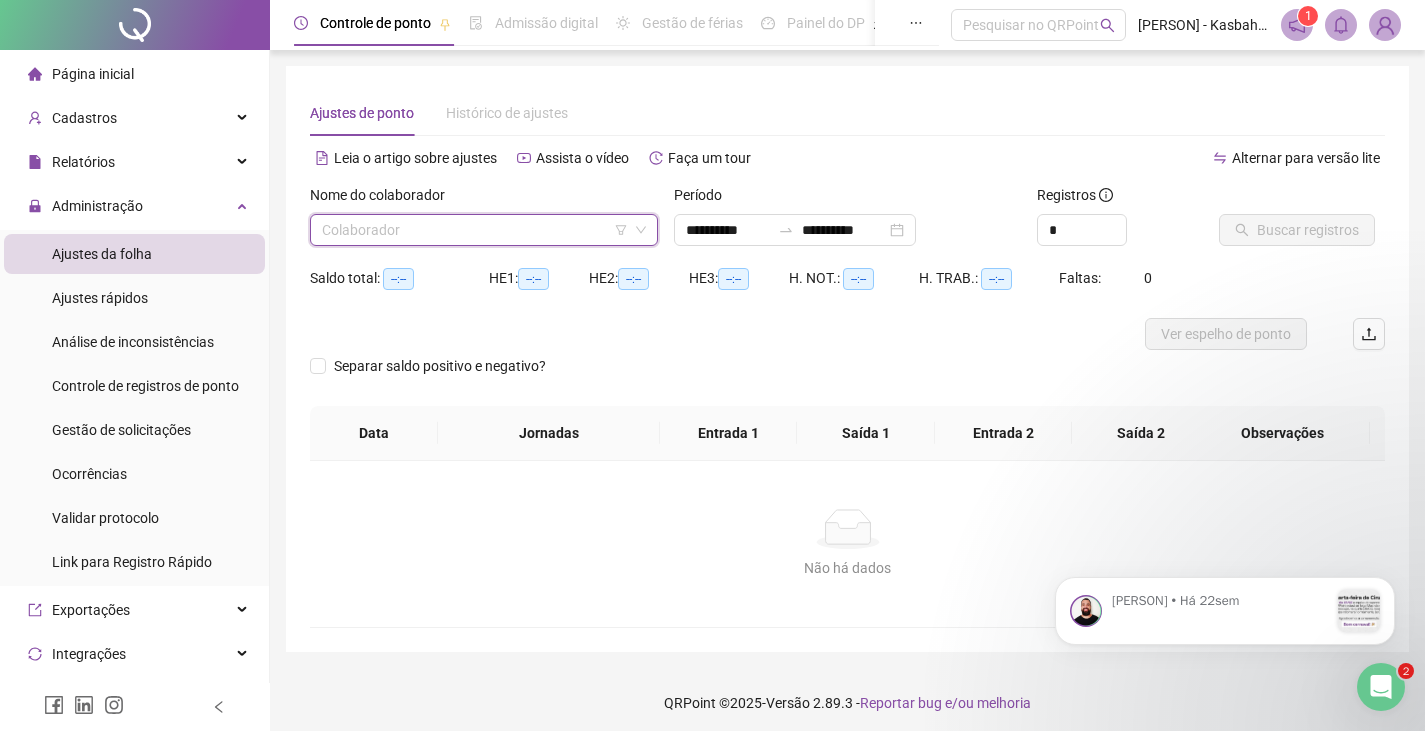 click at bounding box center (475, 230) 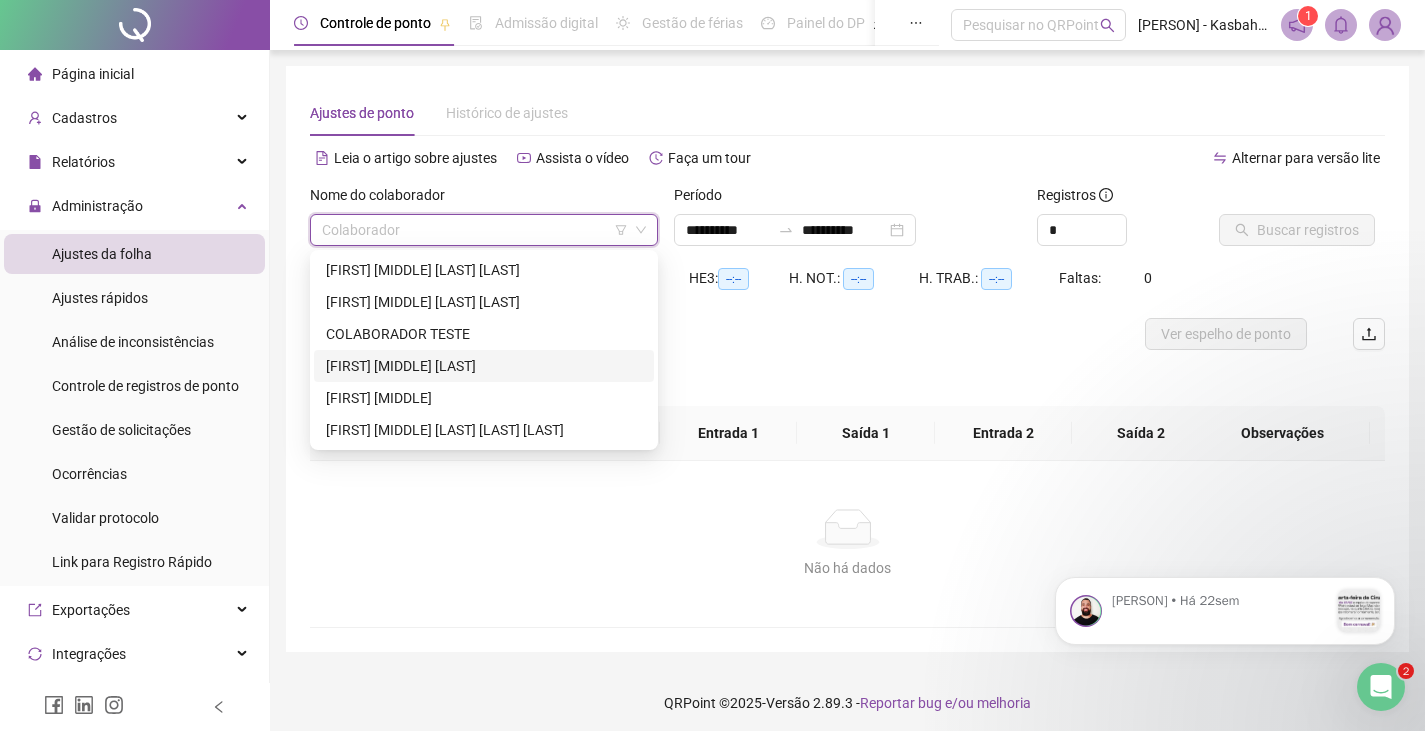 click on "[FIRST] [MIDDLE] [LAST]" at bounding box center [484, 366] 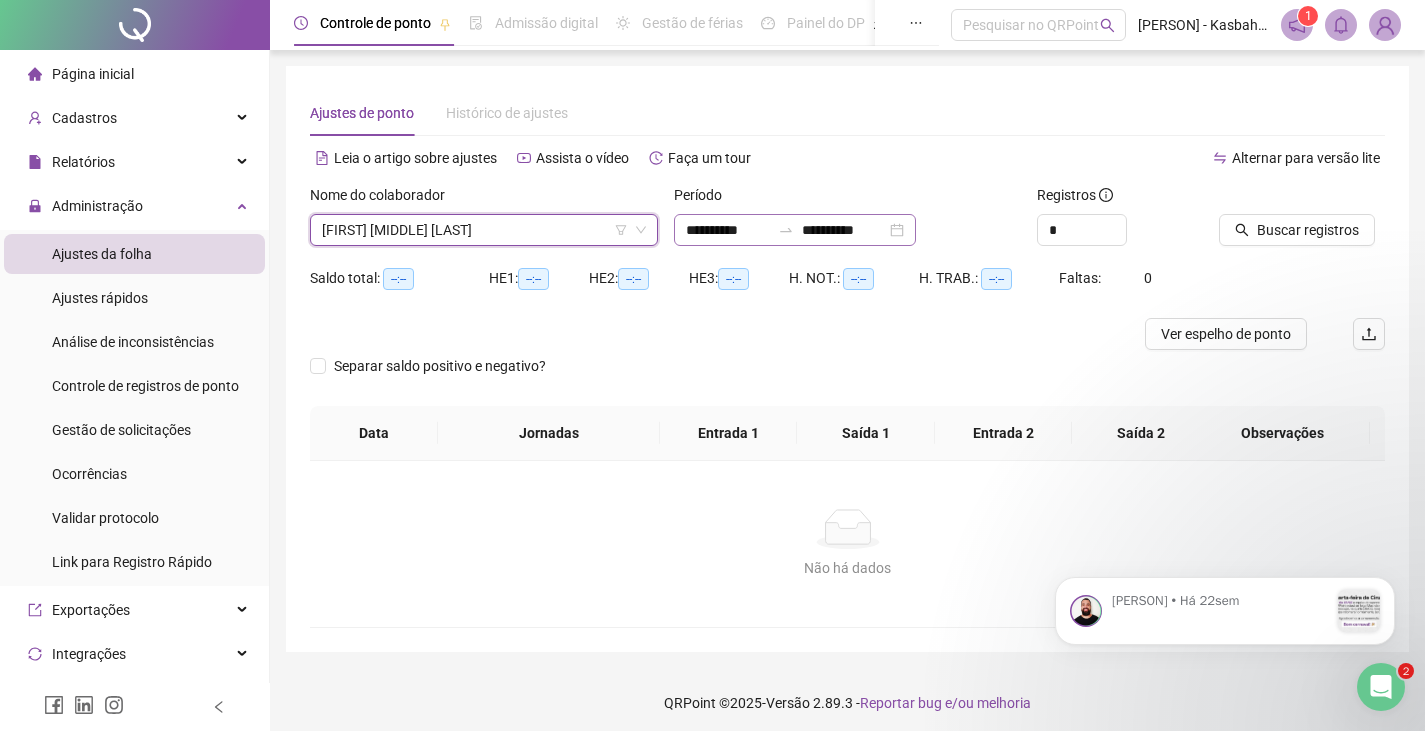 click on "**********" at bounding box center [795, 230] 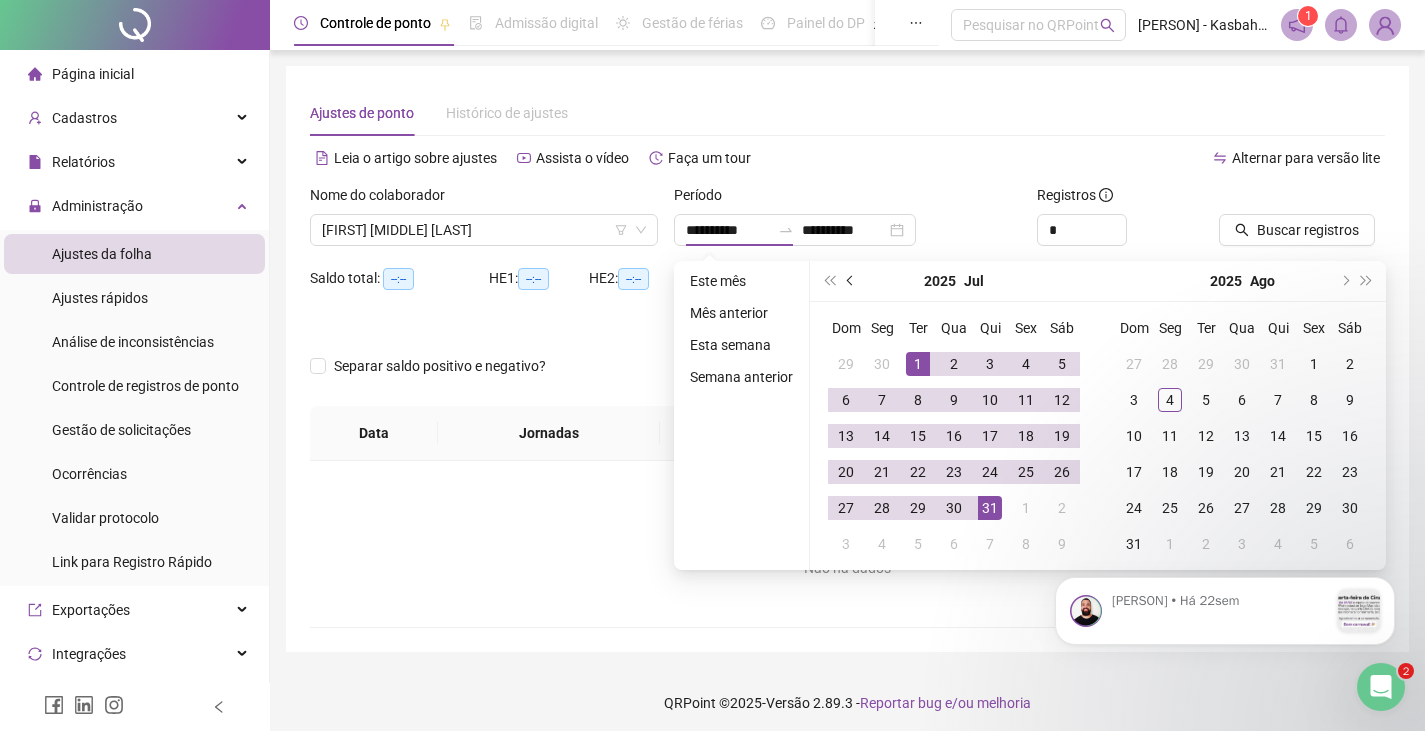 click at bounding box center [851, 281] 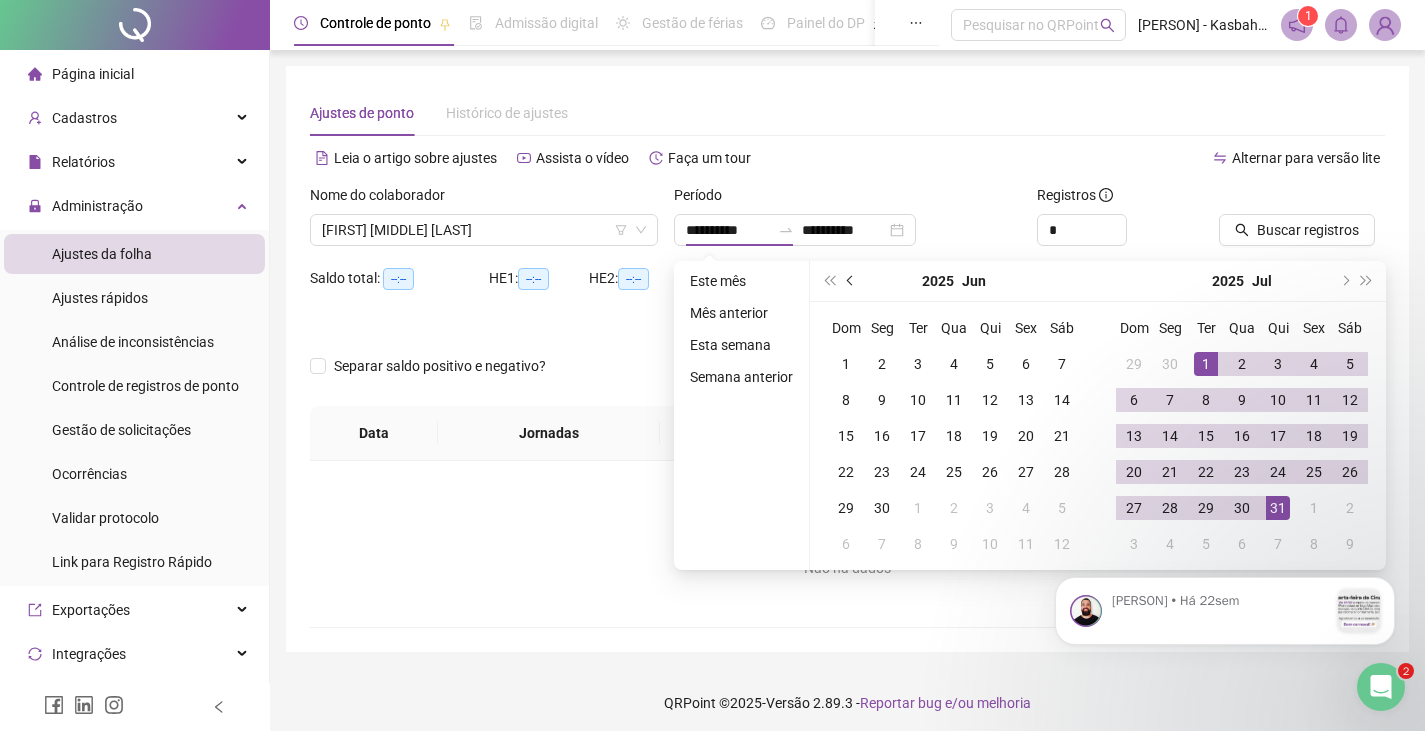 click at bounding box center (851, 281) 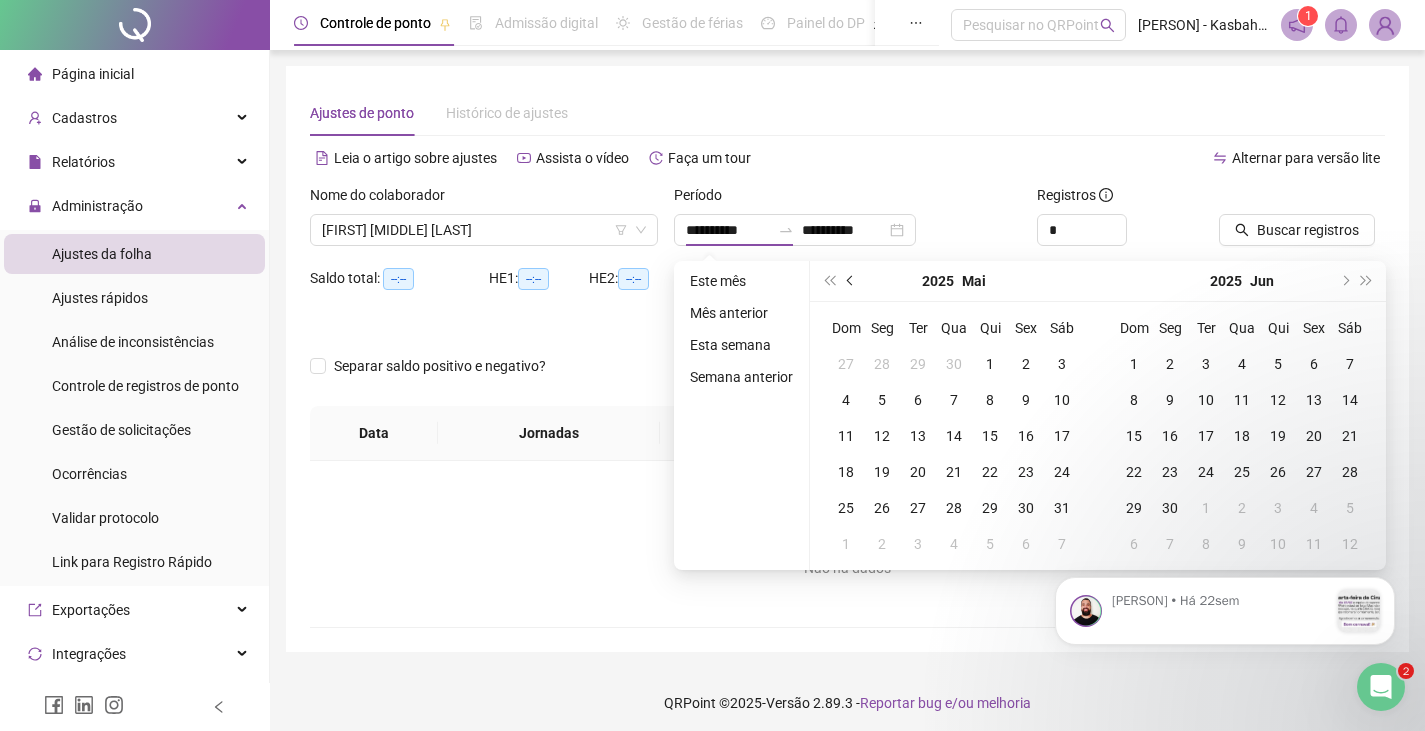 click at bounding box center [851, 281] 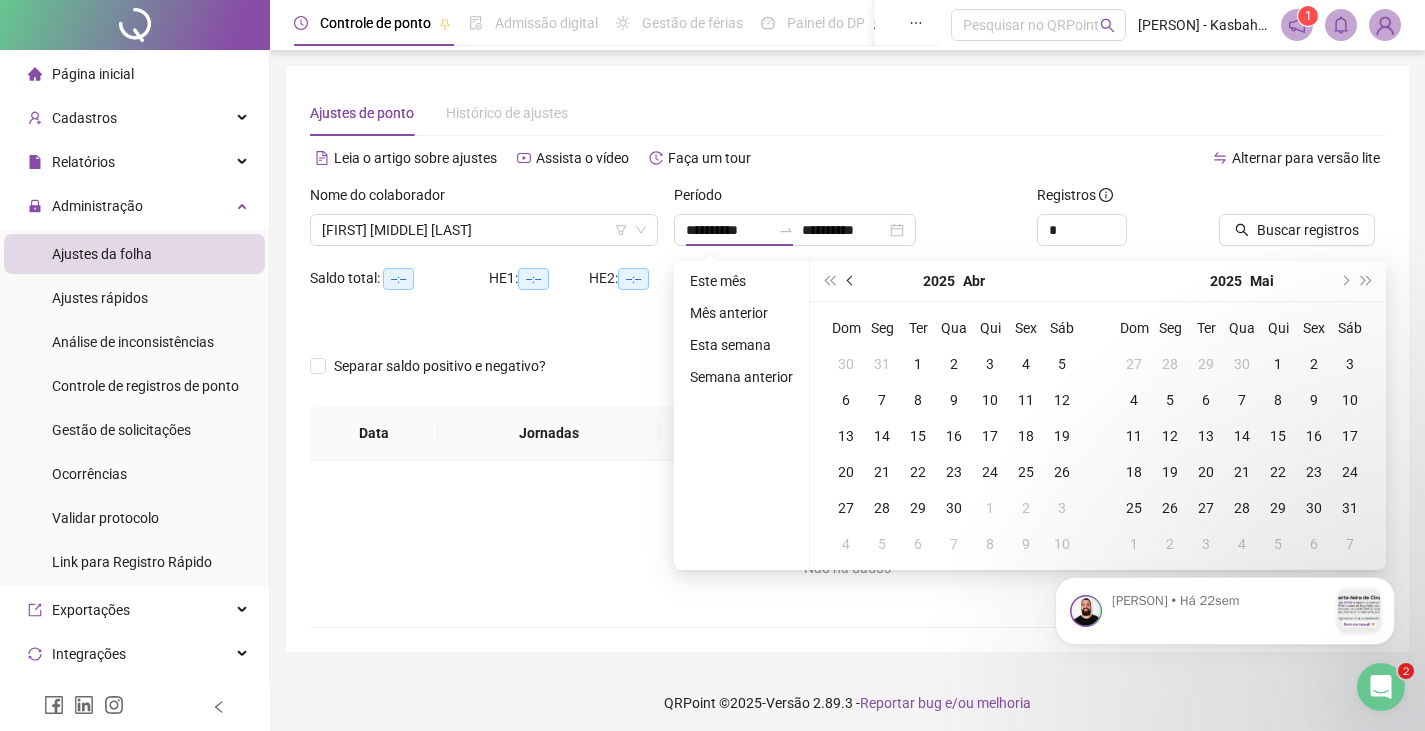 click at bounding box center (851, 281) 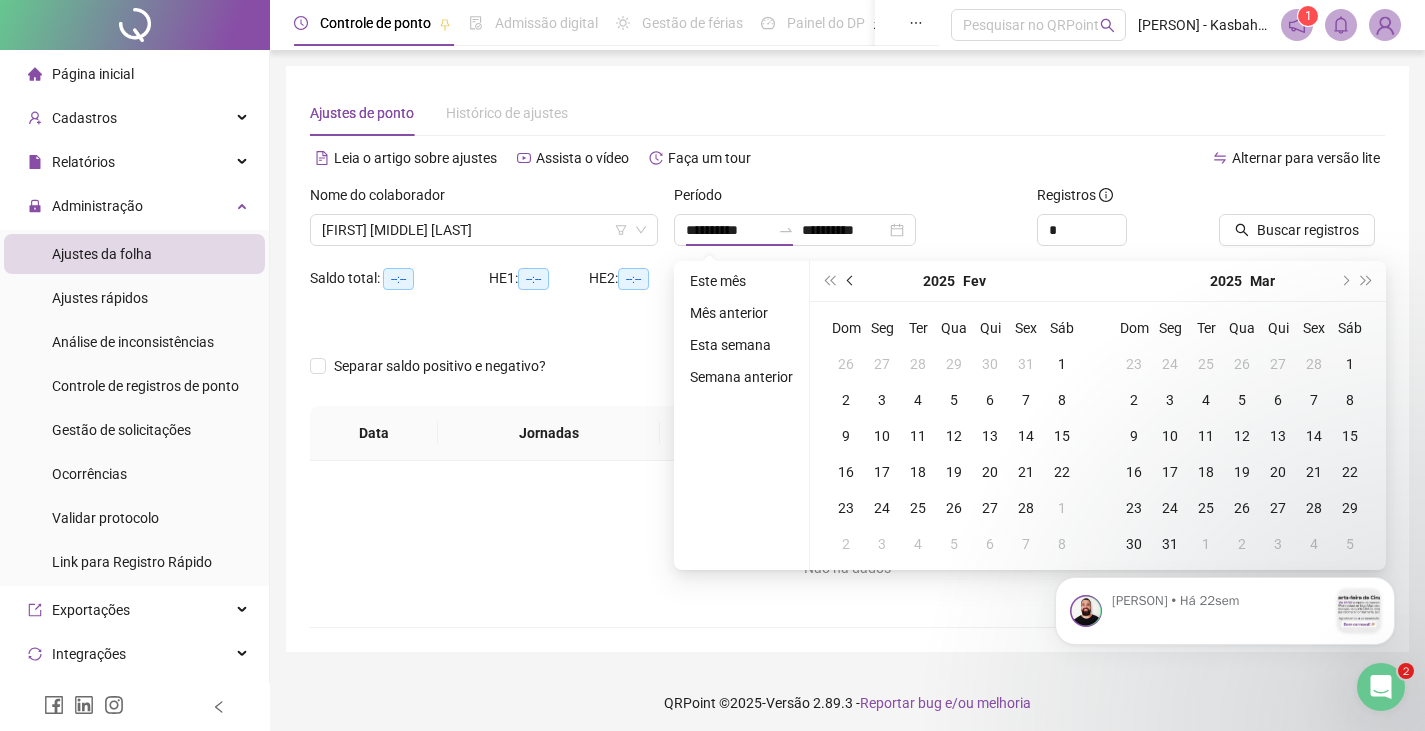 click at bounding box center (851, 281) 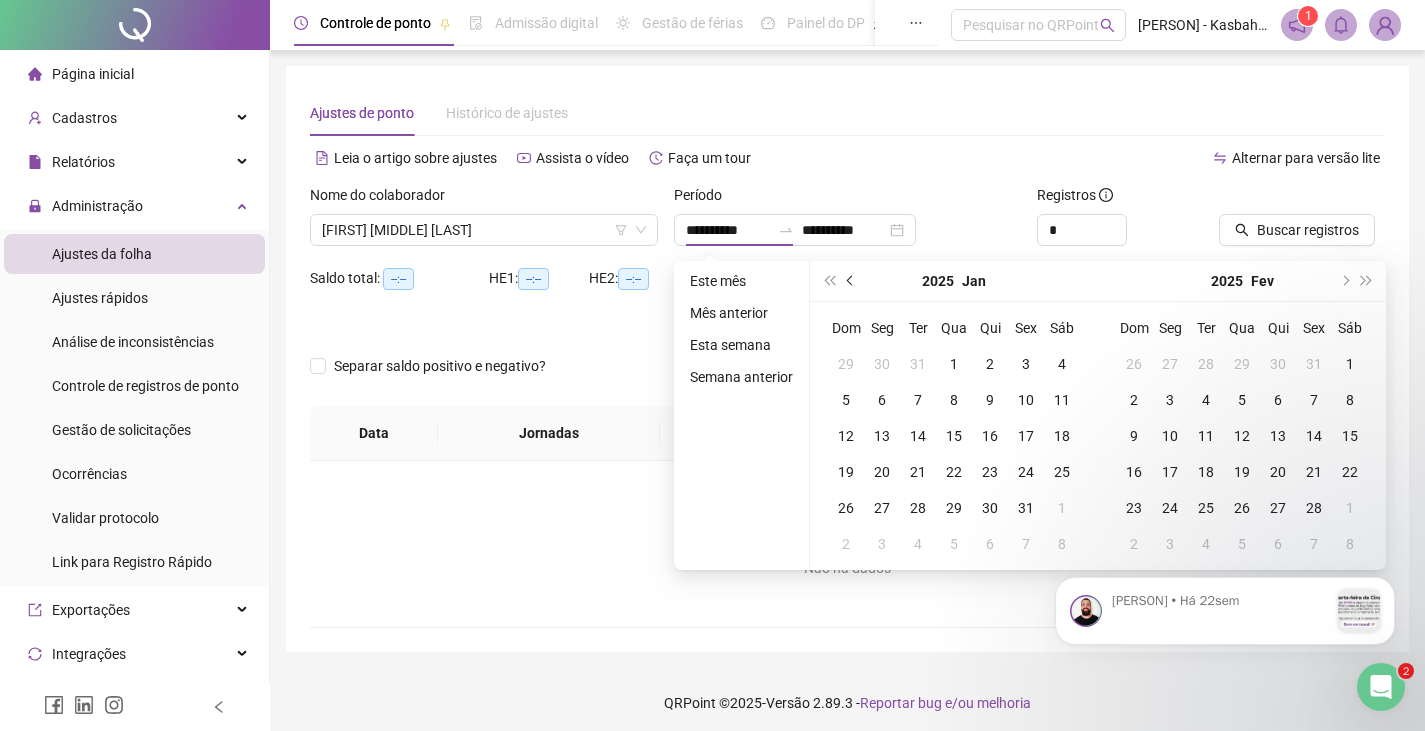 click at bounding box center [851, 281] 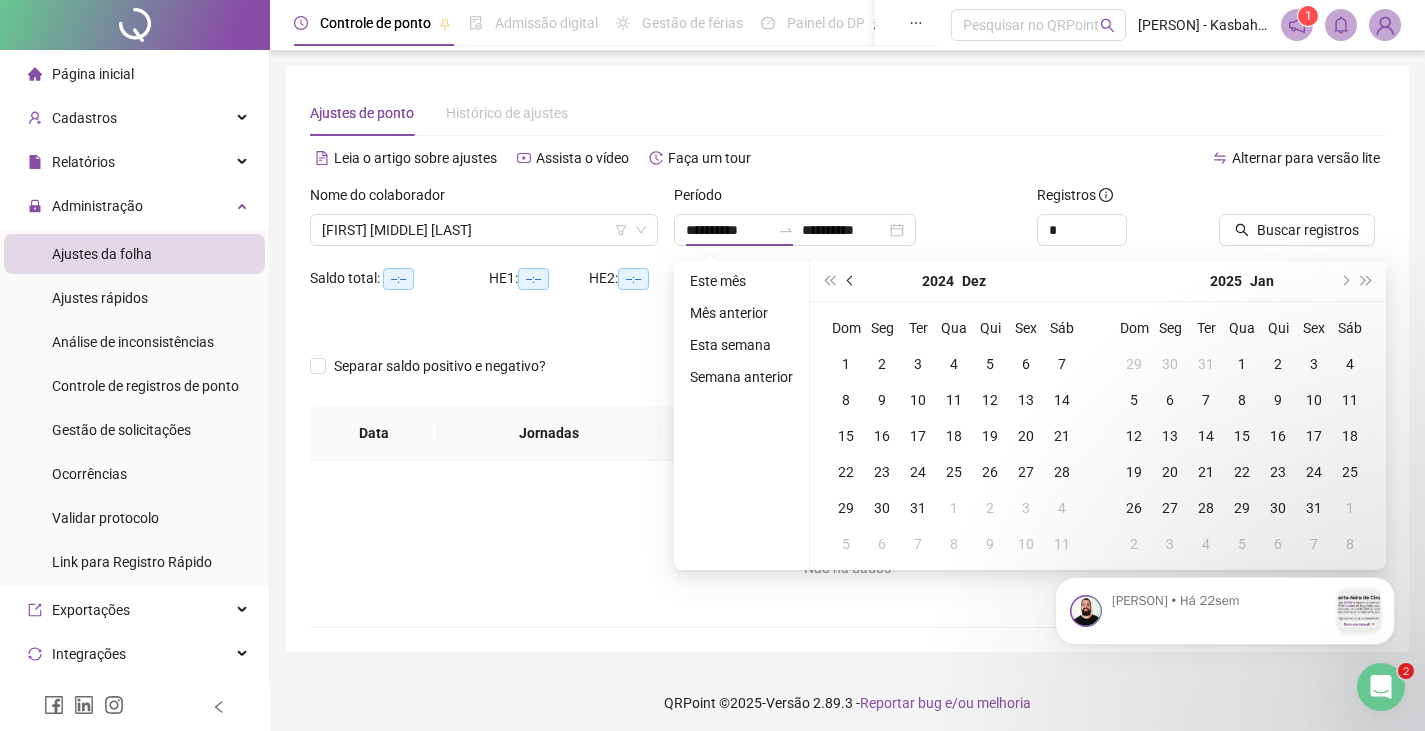 click at bounding box center (851, 281) 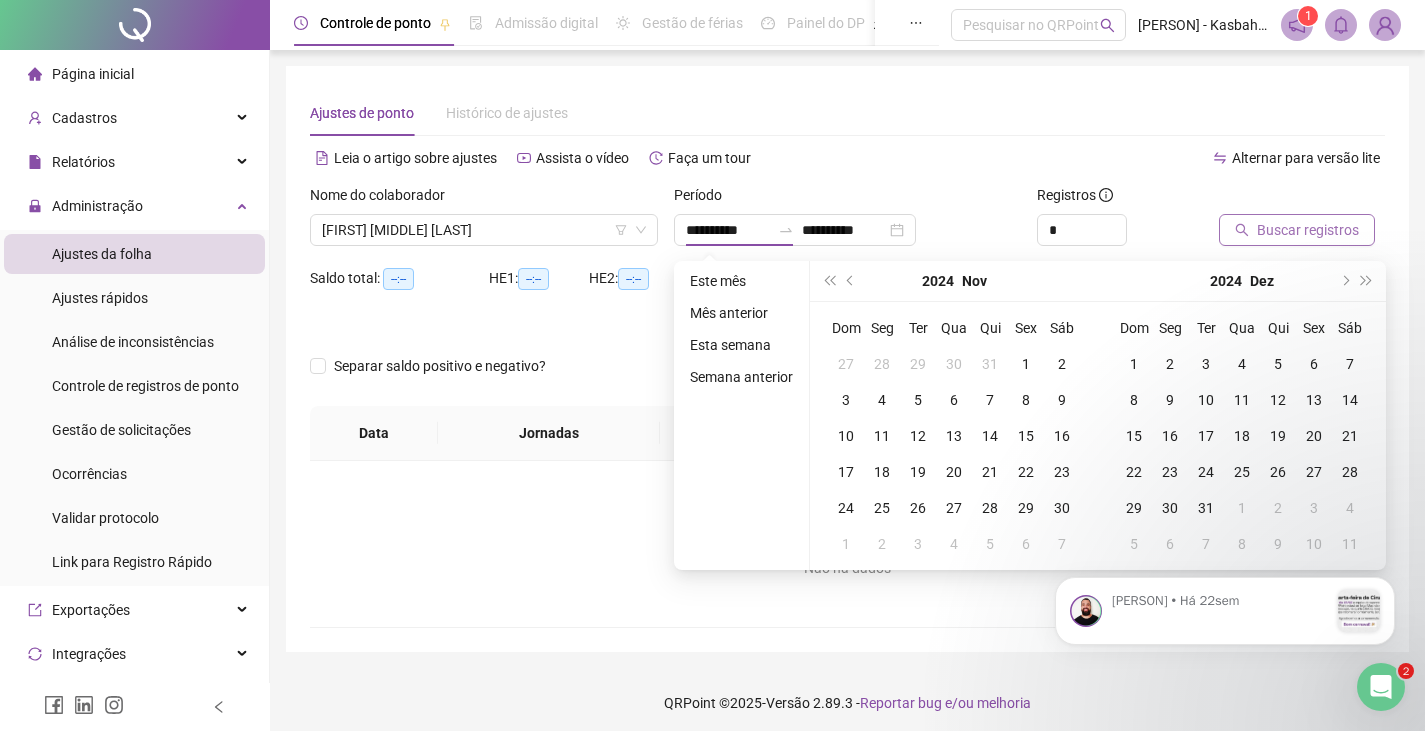 click on "Buscar registros" at bounding box center [1308, 230] 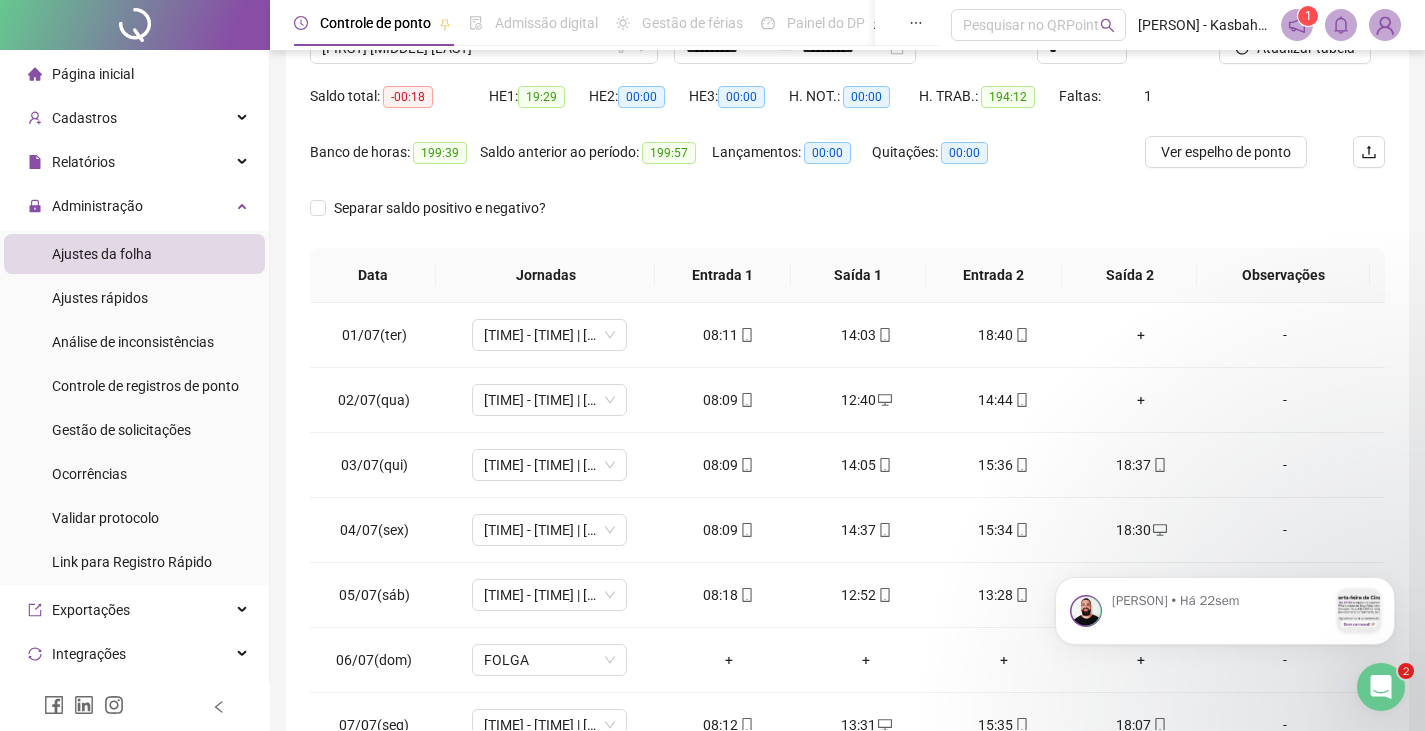 scroll, scrollTop: 291, scrollLeft: 0, axis: vertical 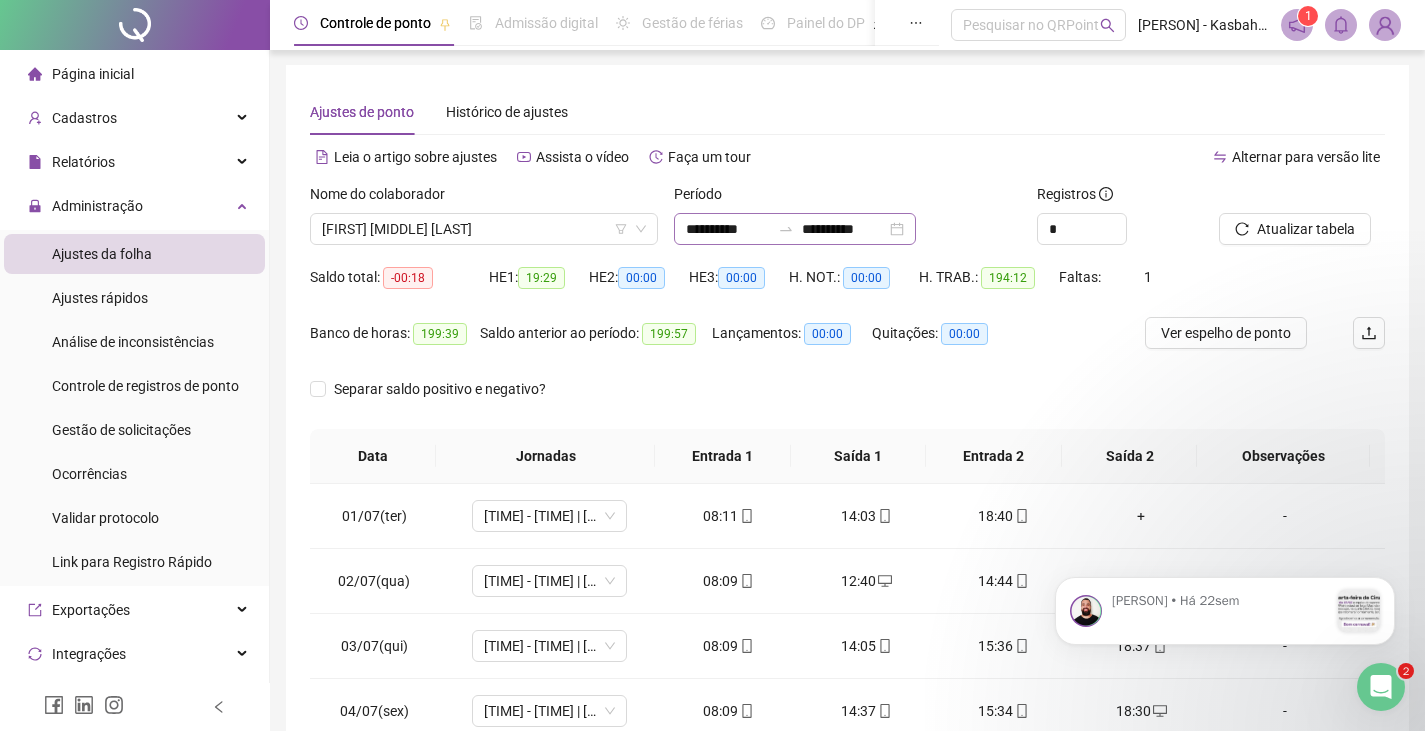 click on "**********" at bounding box center [795, 229] 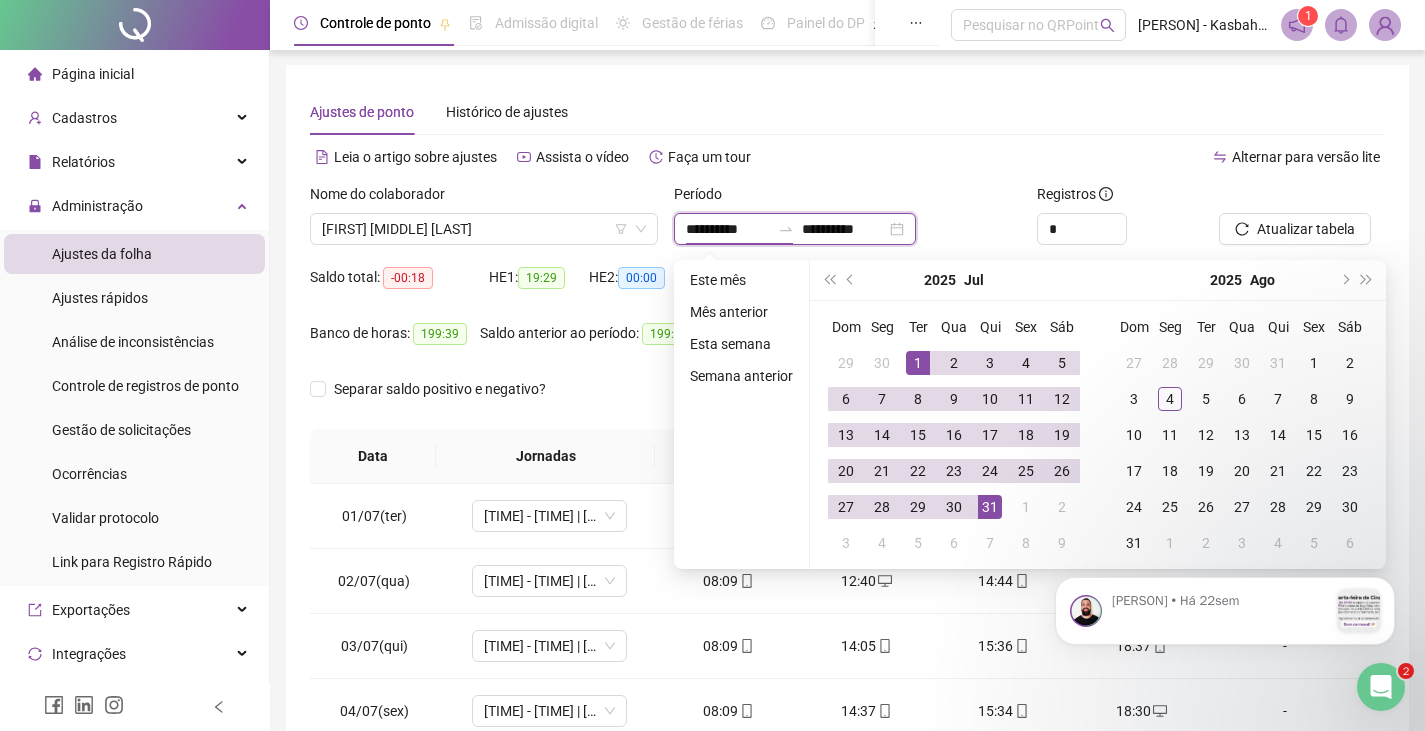 type on "**********" 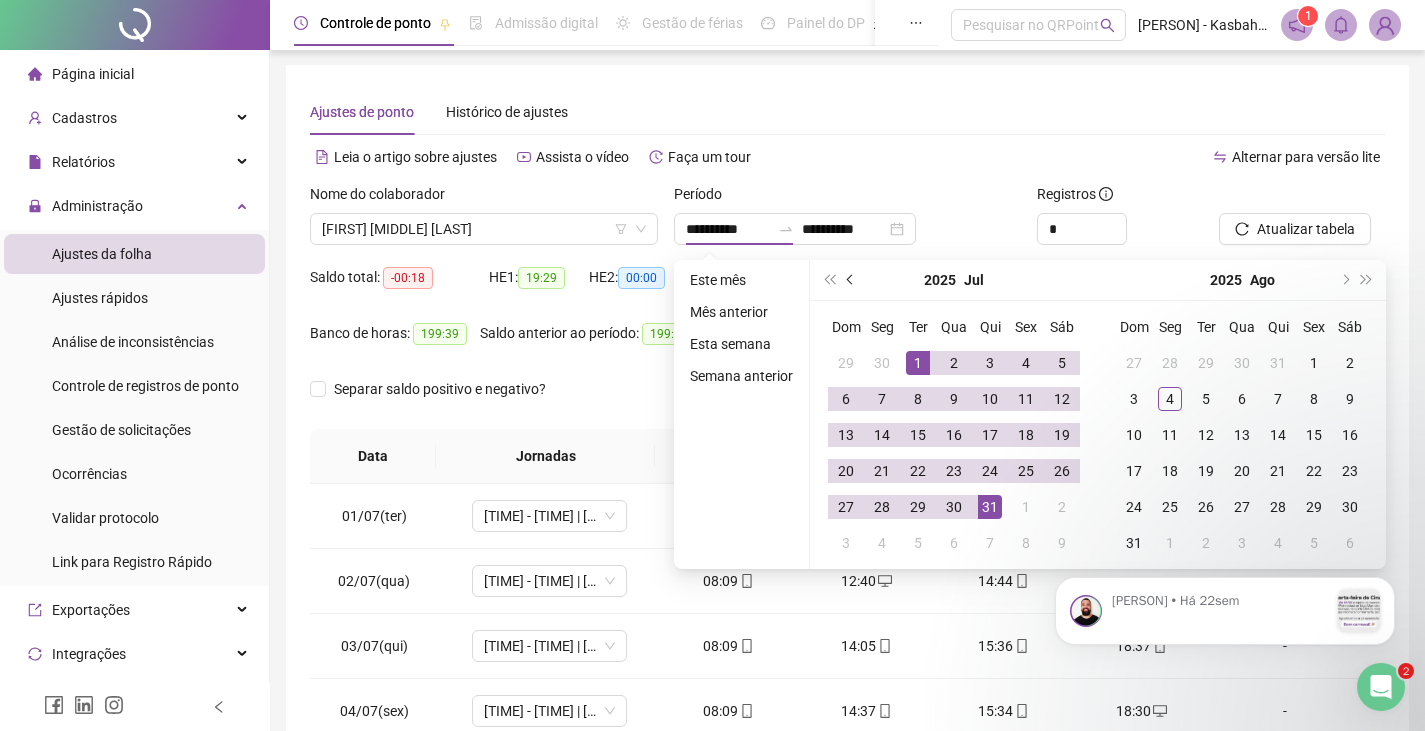 click at bounding box center [852, 280] 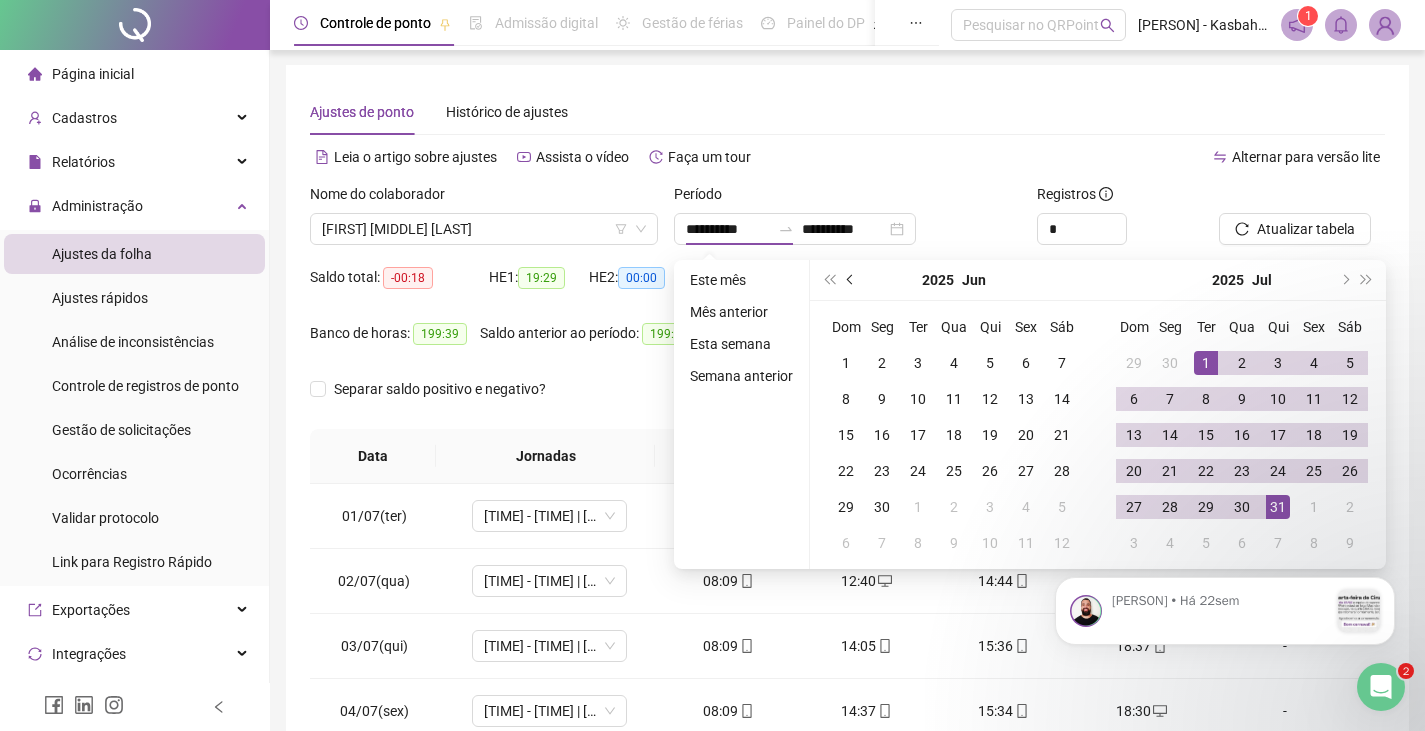 click at bounding box center (852, 280) 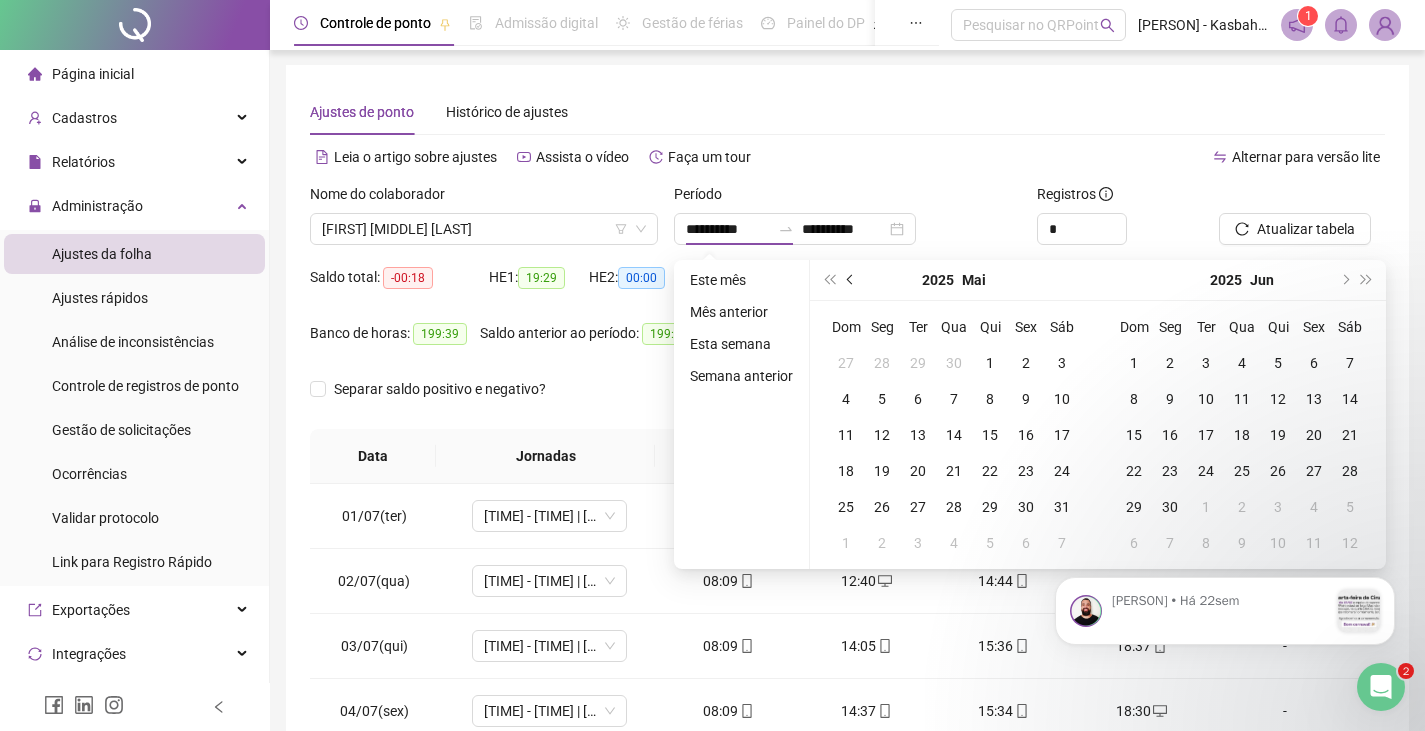click at bounding box center (852, 280) 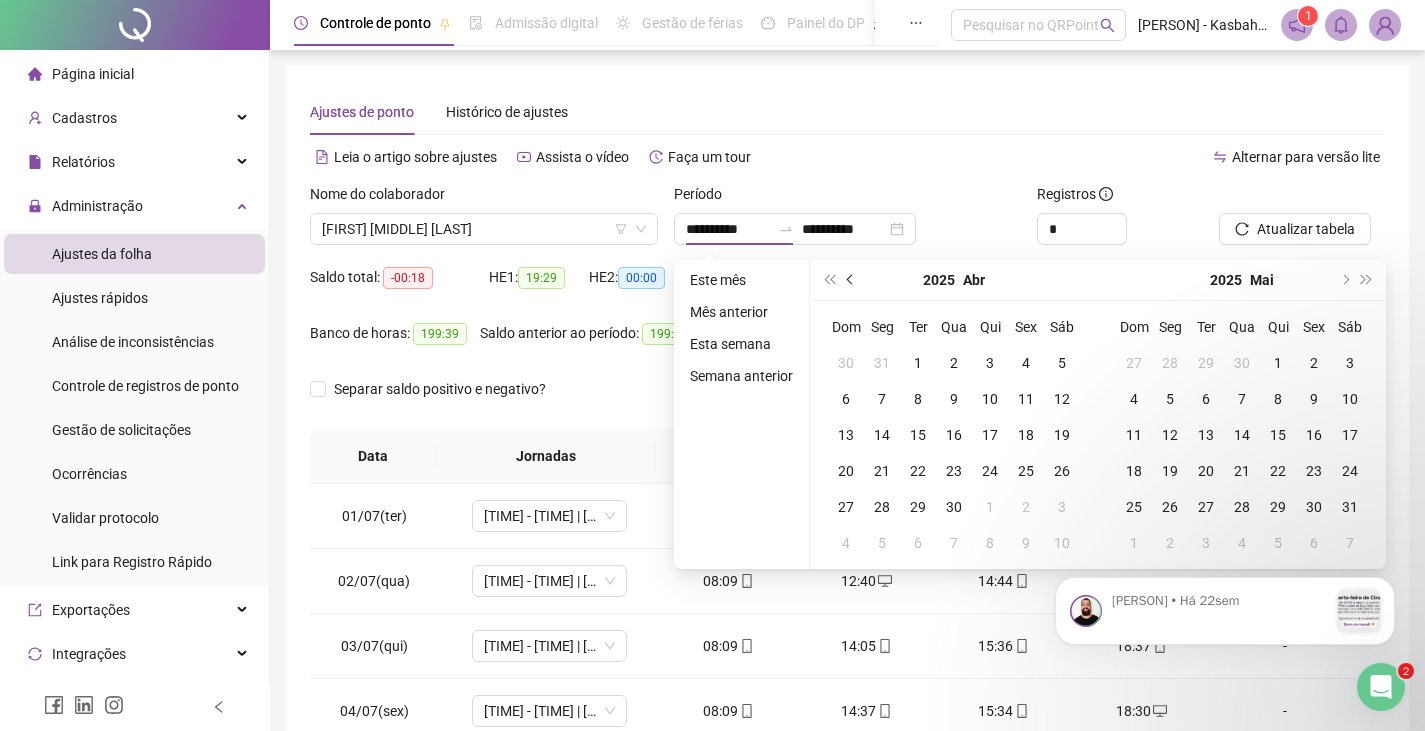 click at bounding box center [852, 280] 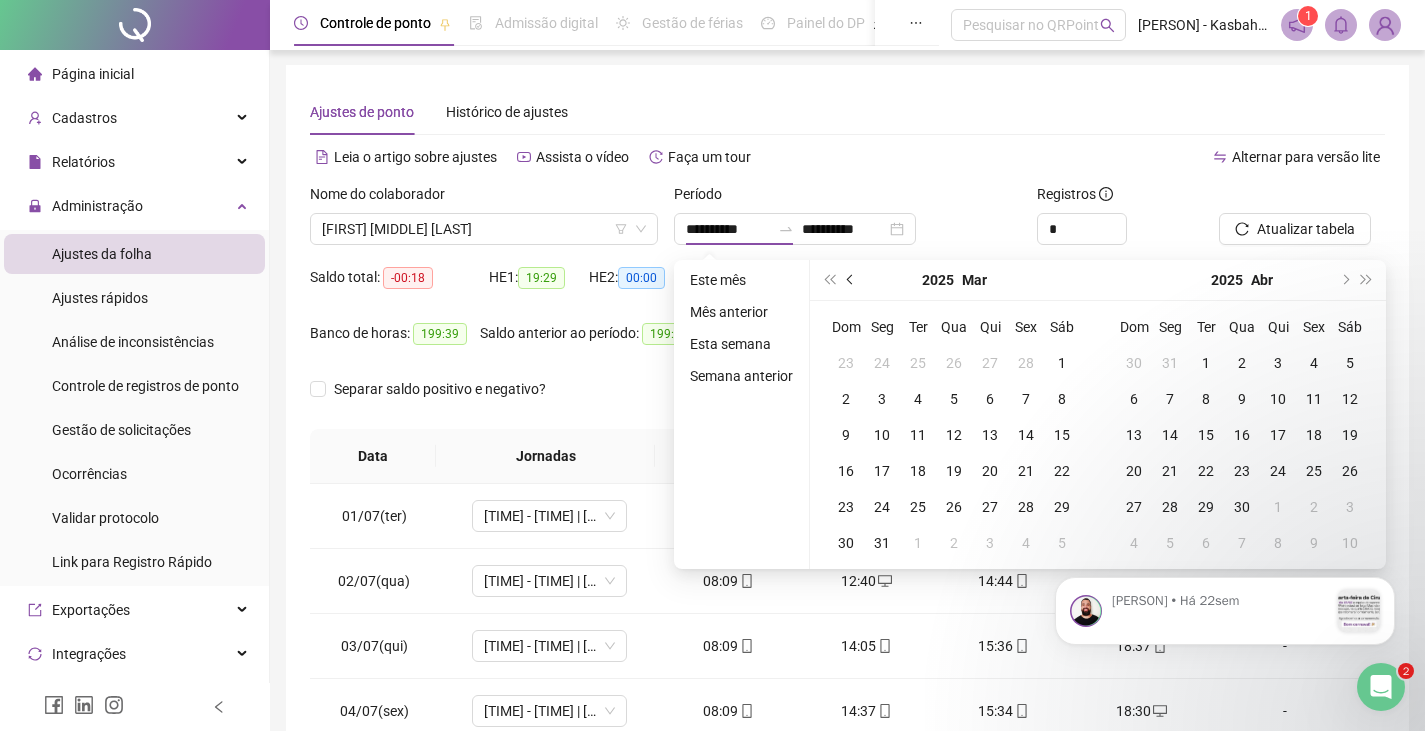 click at bounding box center [852, 280] 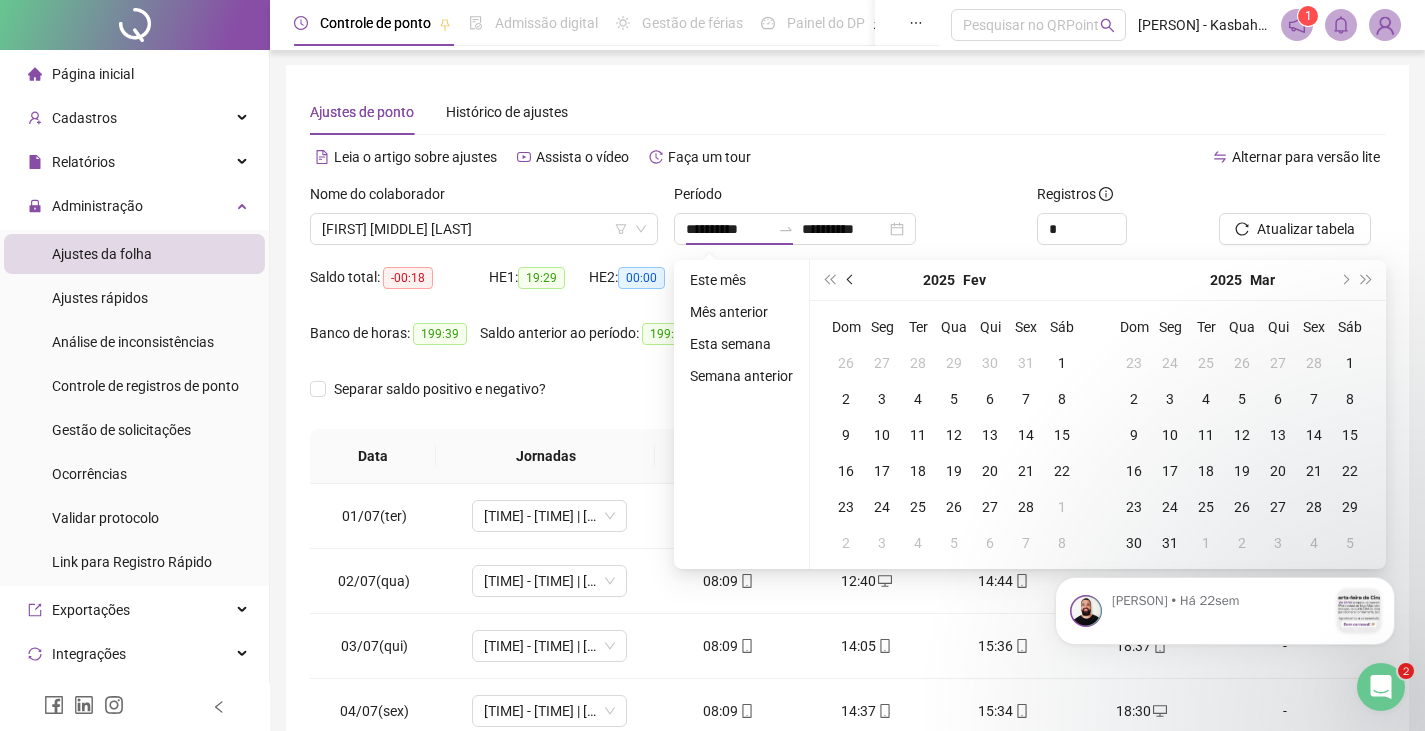 click at bounding box center (852, 280) 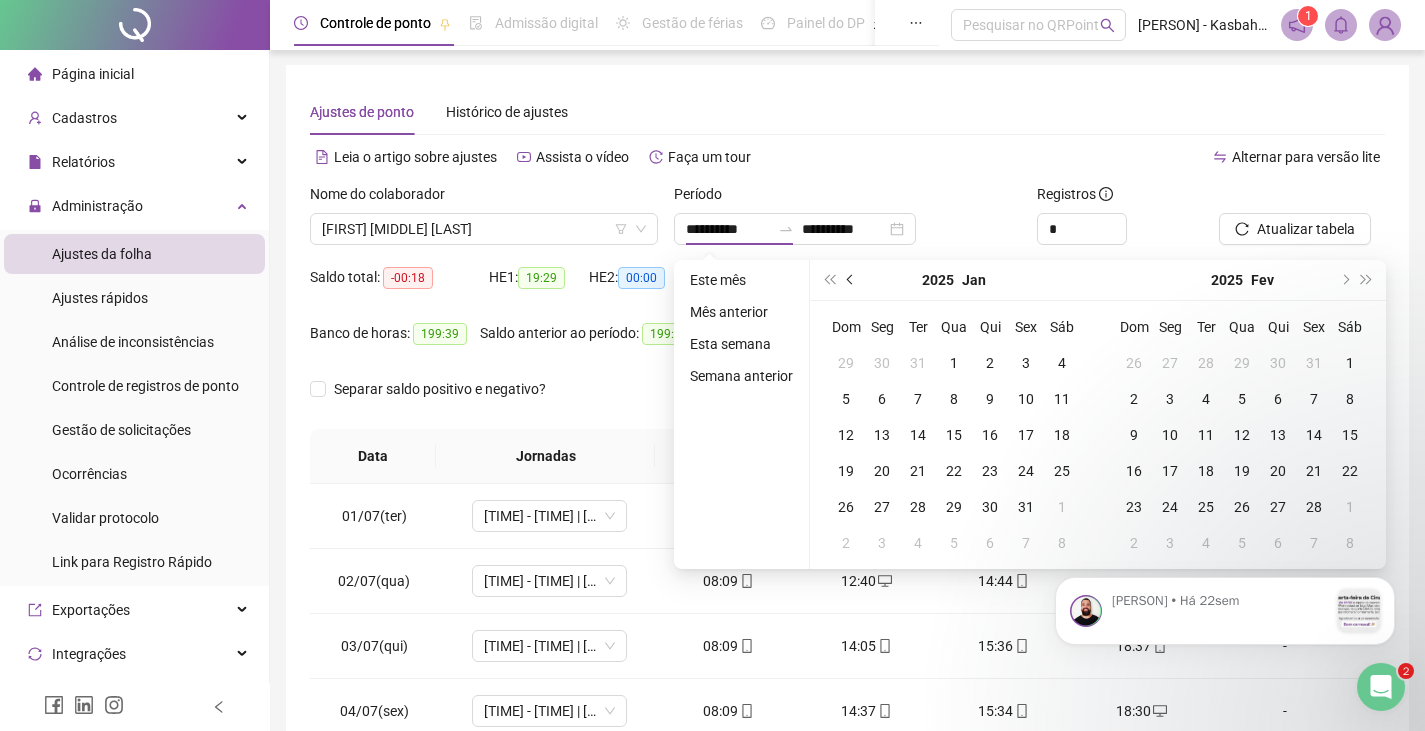 click at bounding box center (852, 280) 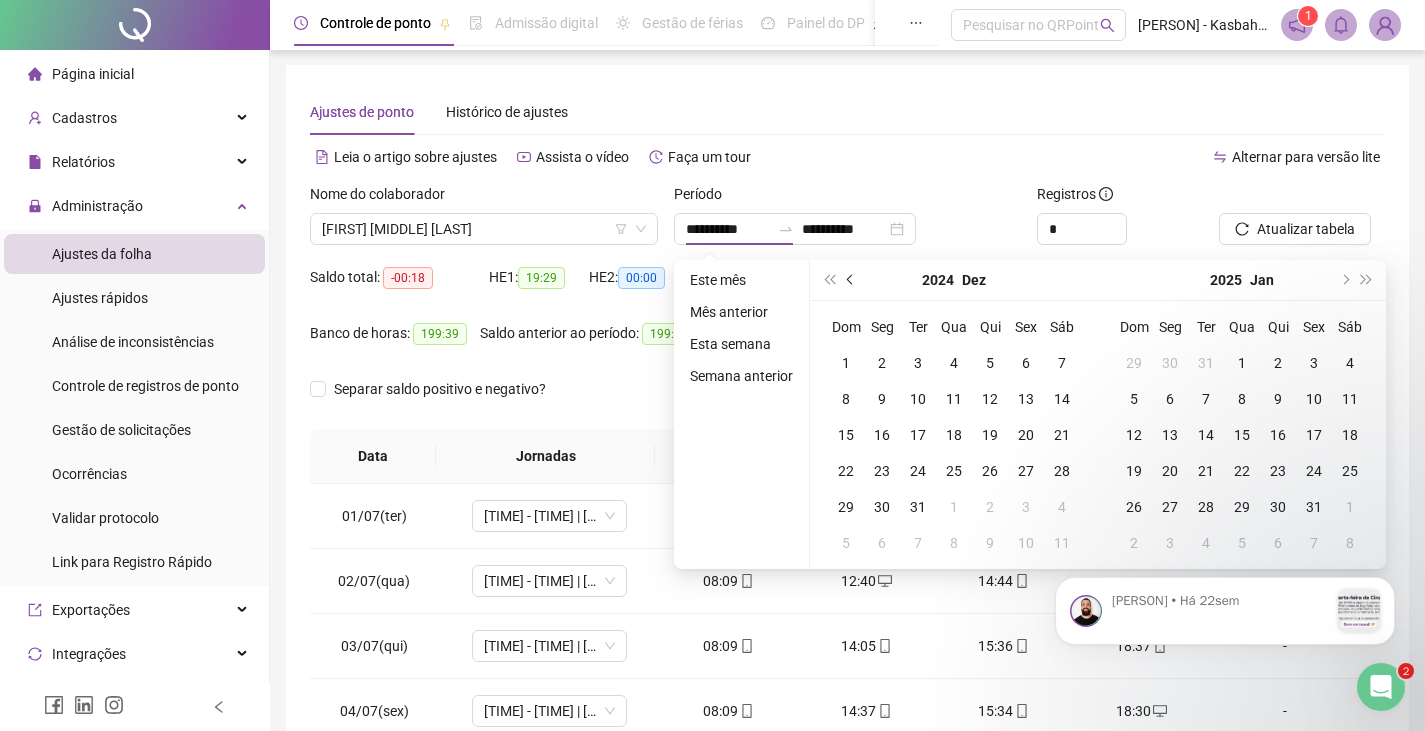 click at bounding box center (852, 280) 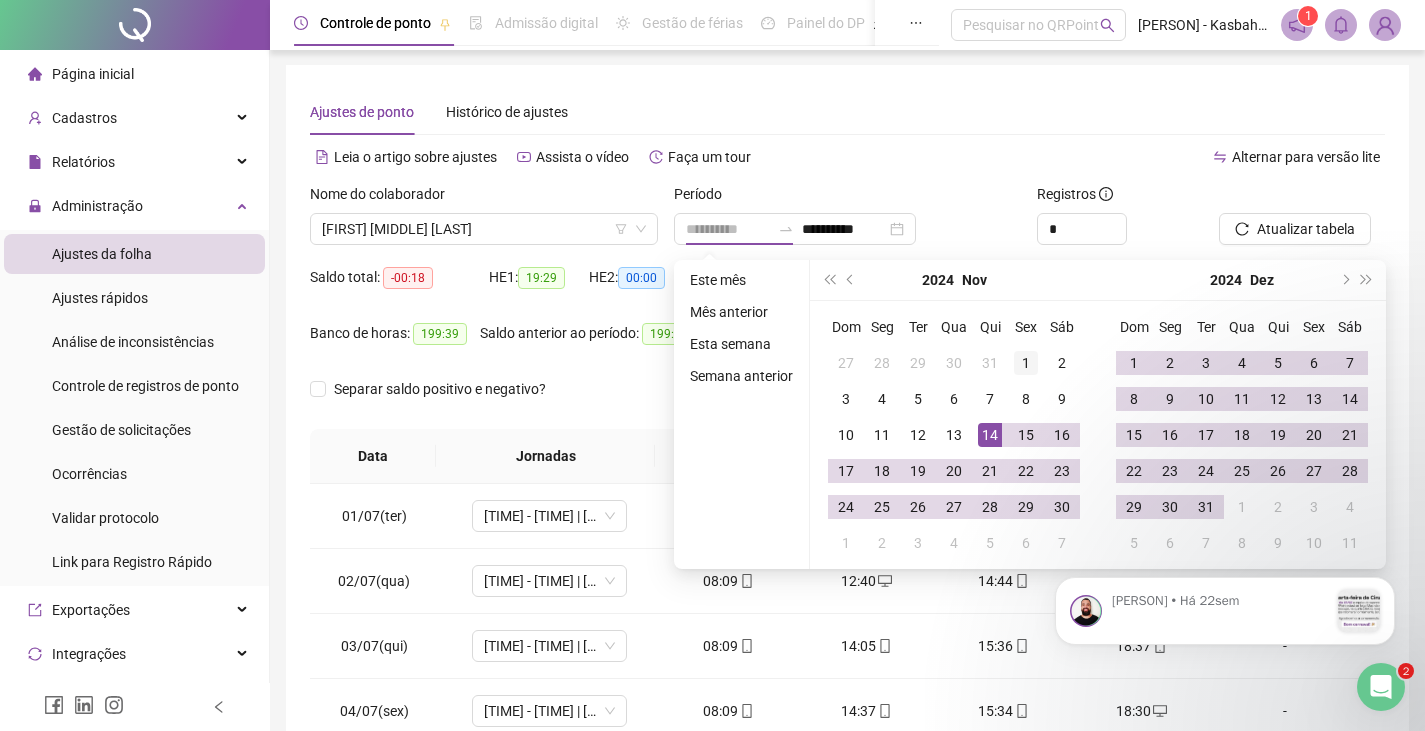 type on "**********" 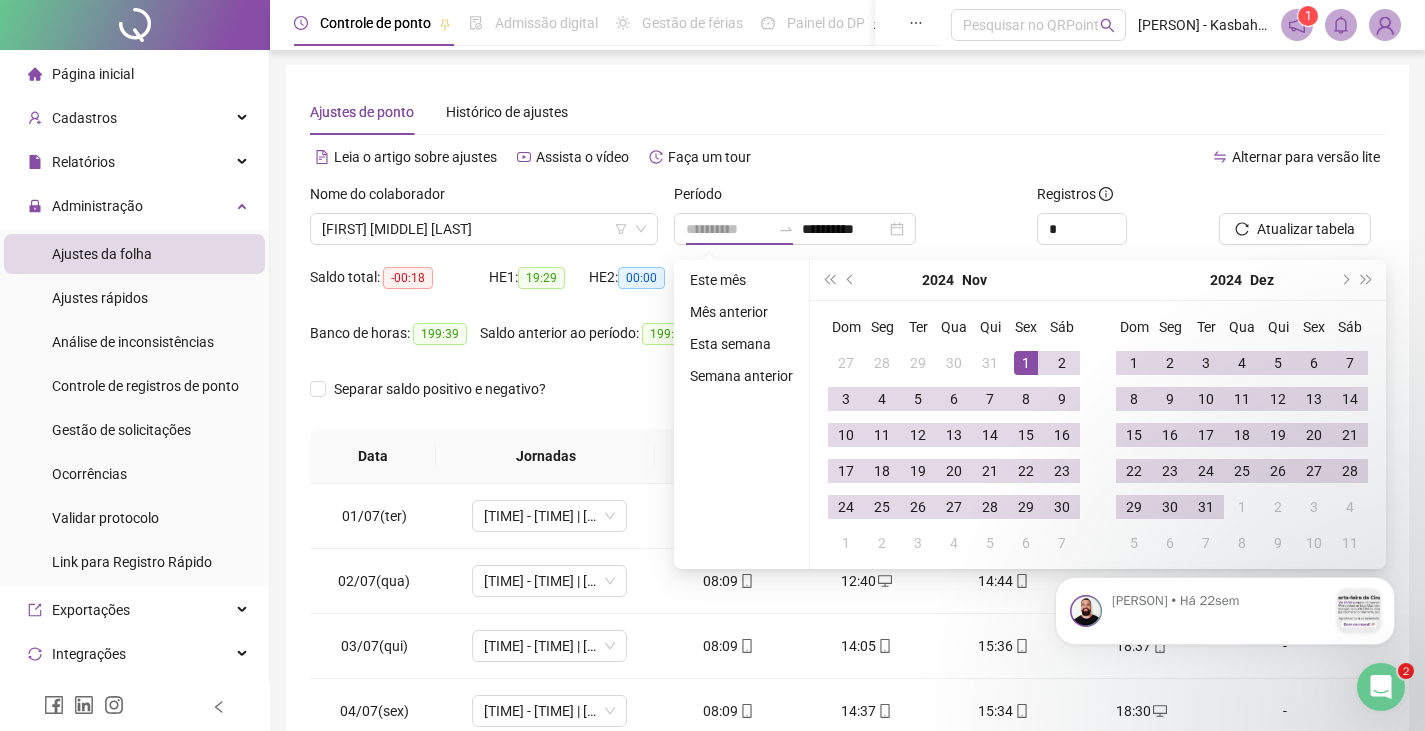 click on "1" at bounding box center (1026, 363) 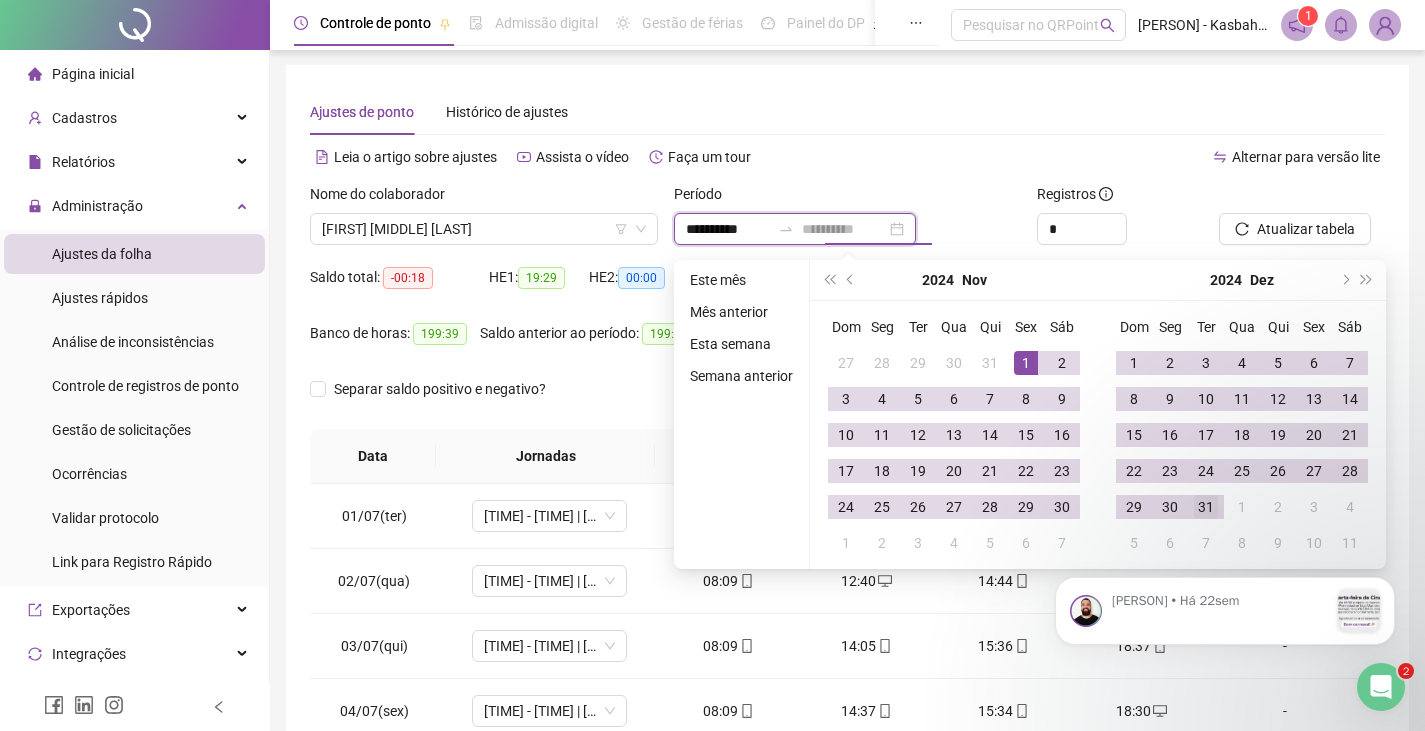 type on "**********" 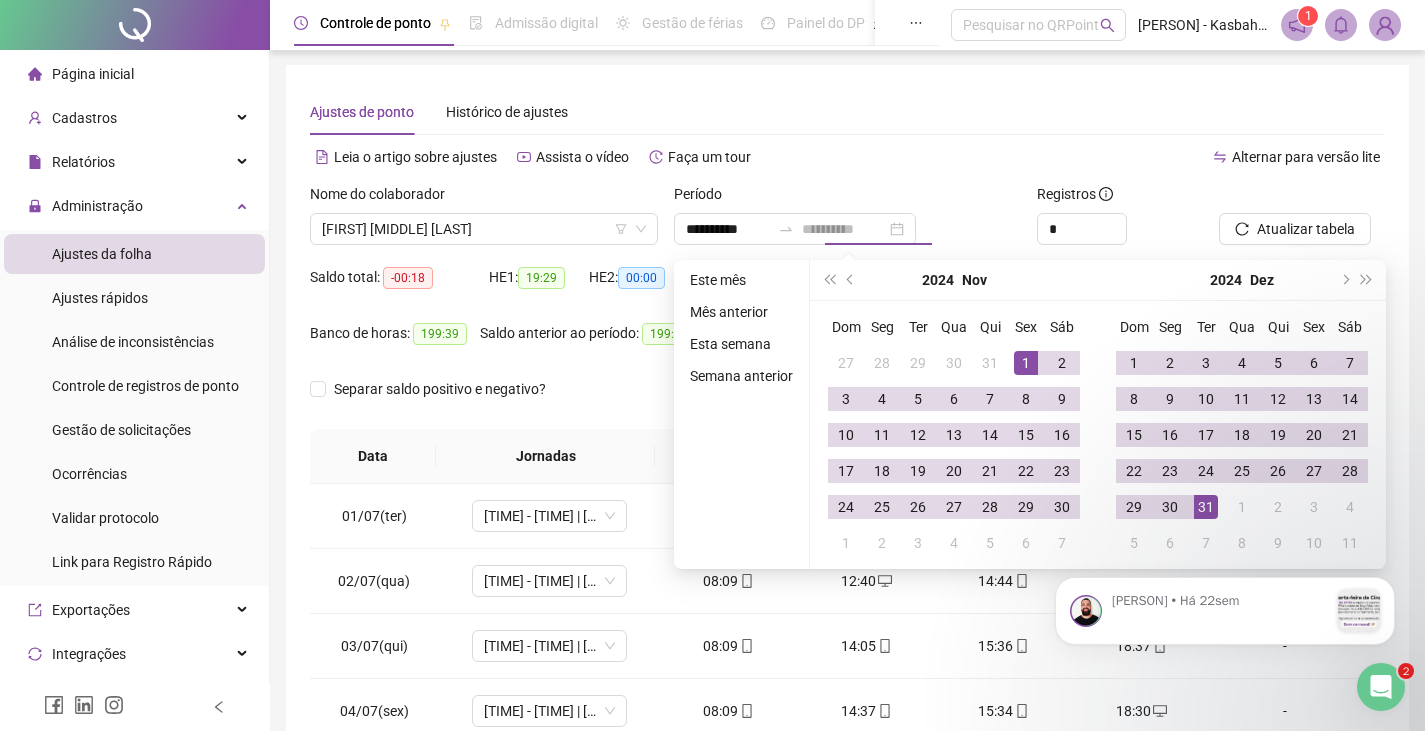 click on "31" at bounding box center (1206, 507) 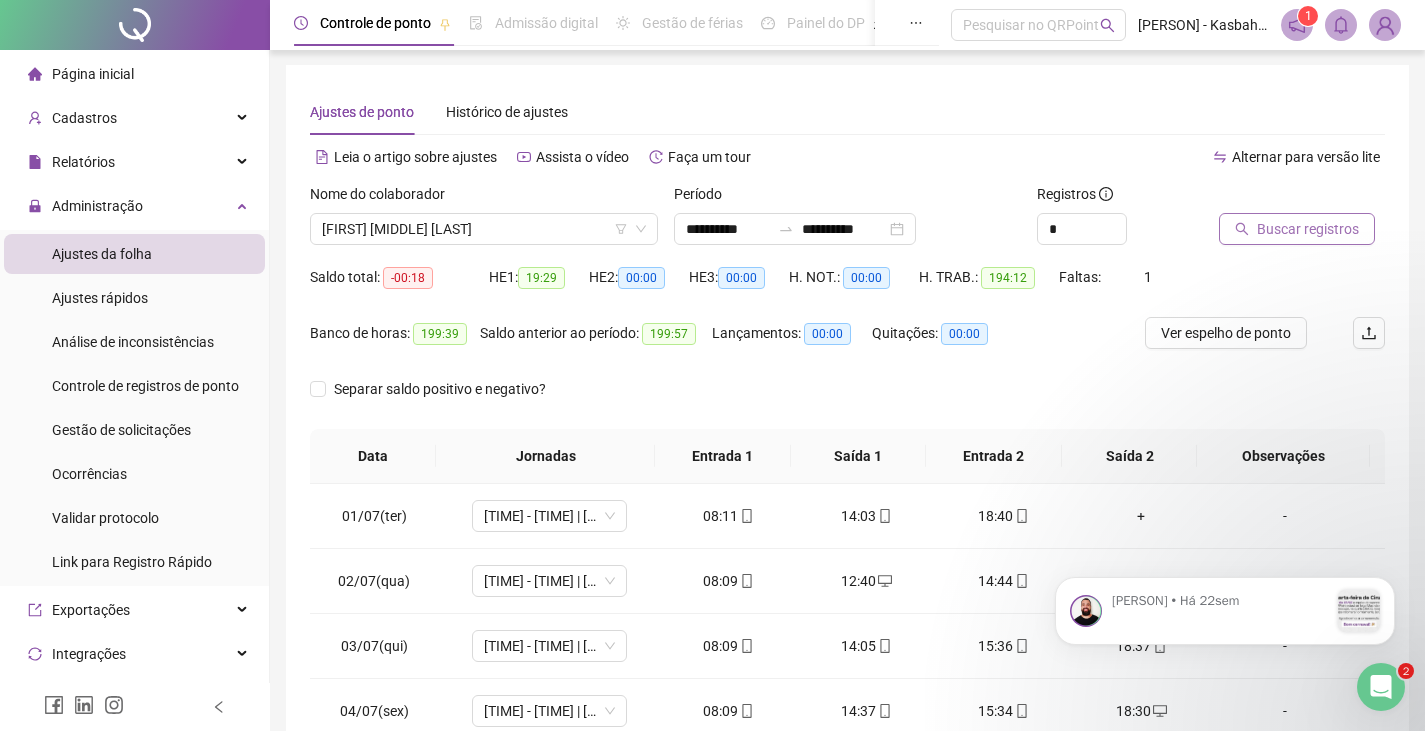 click on "Buscar registros" at bounding box center (1308, 229) 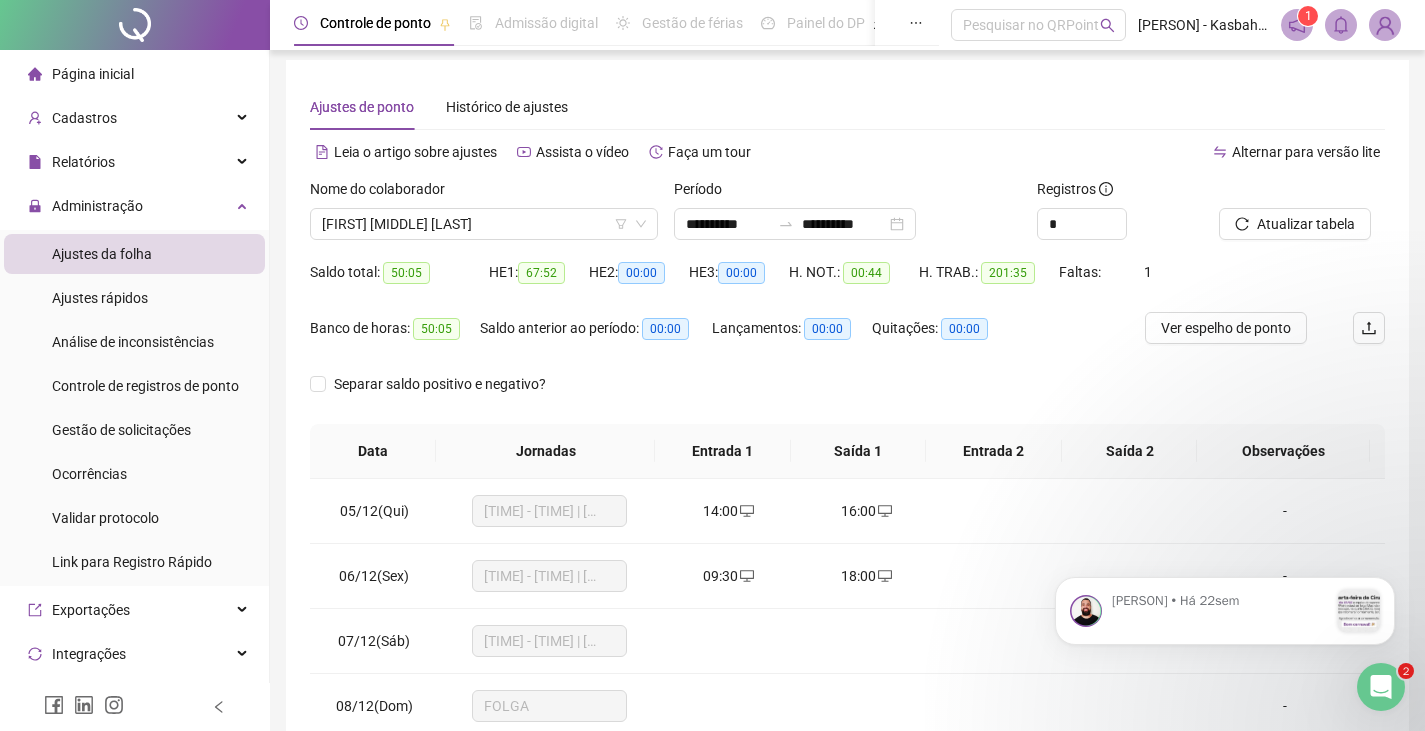 scroll, scrollTop: 0, scrollLeft: 0, axis: both 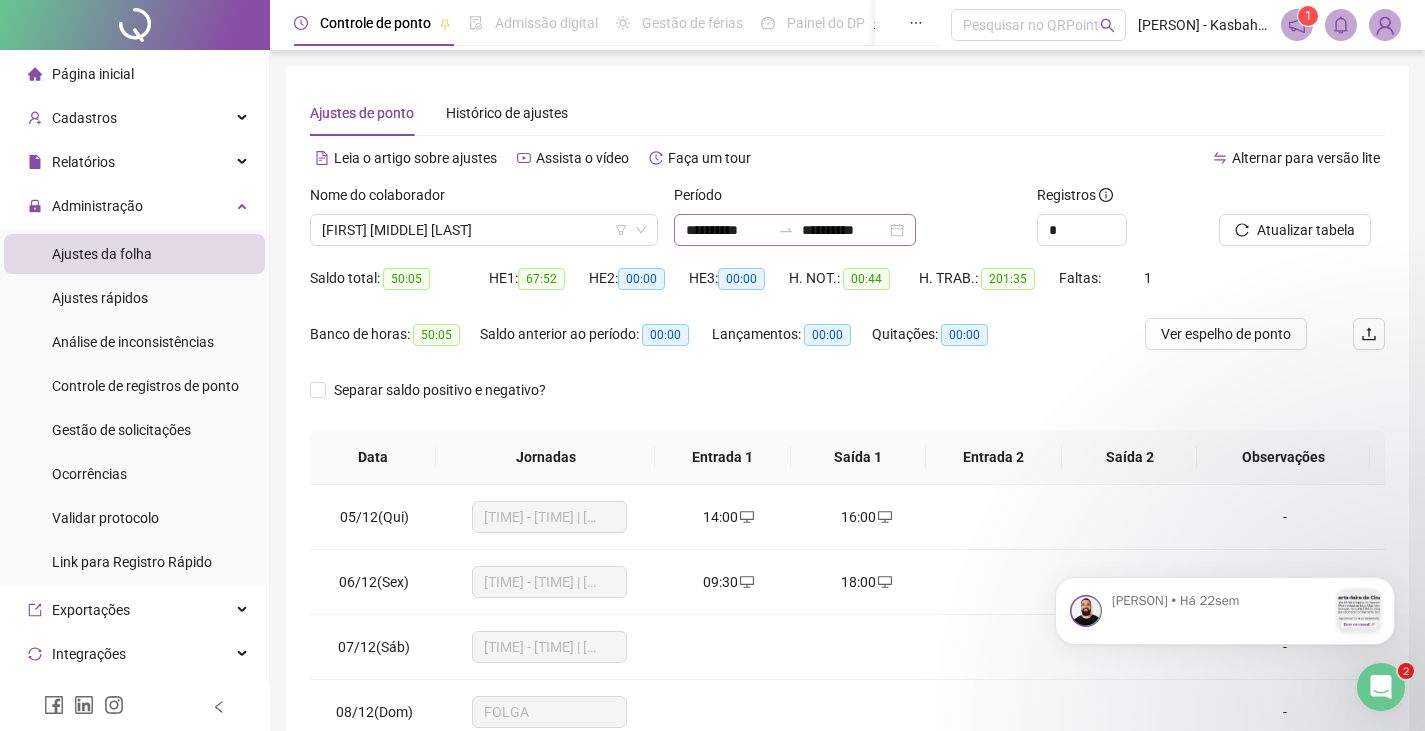 click on "**********" at bounding box center [795, 230] 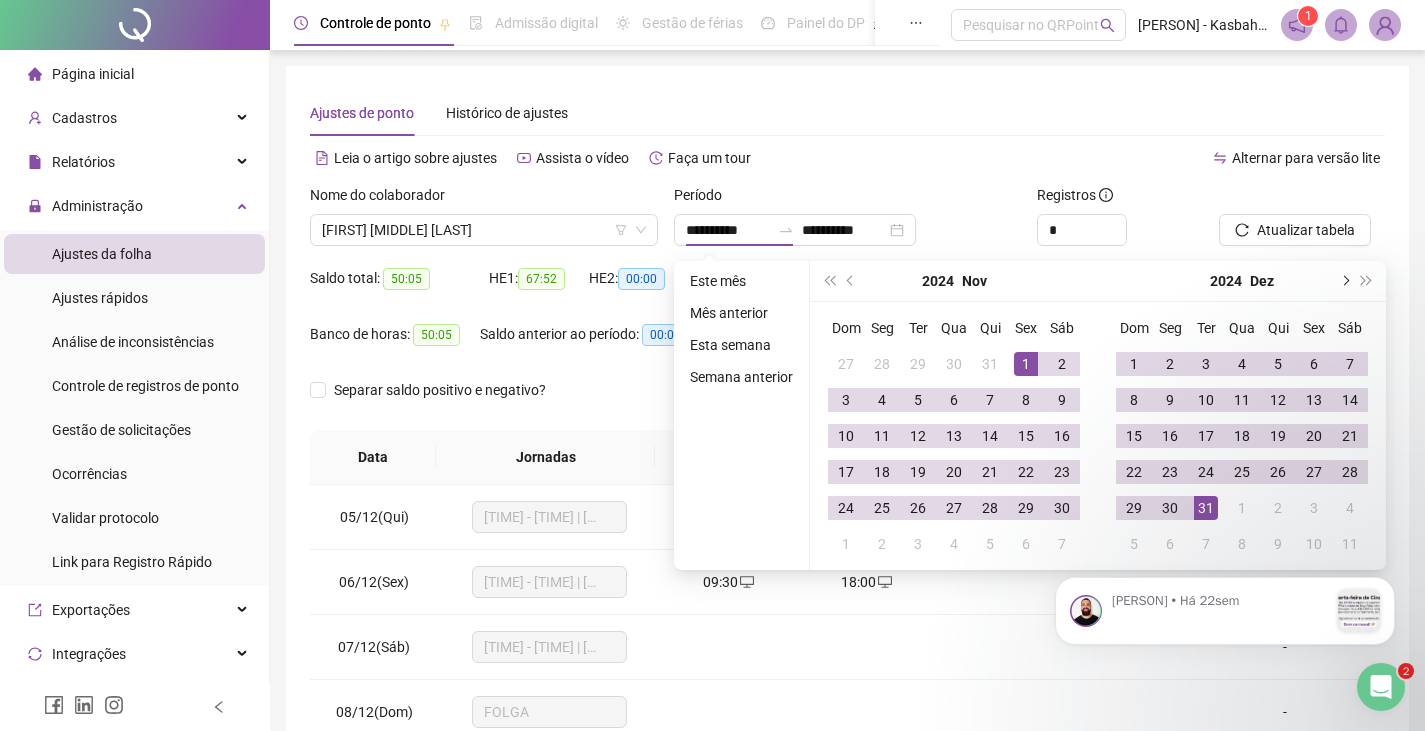 click at bounding box center (1344, 281) 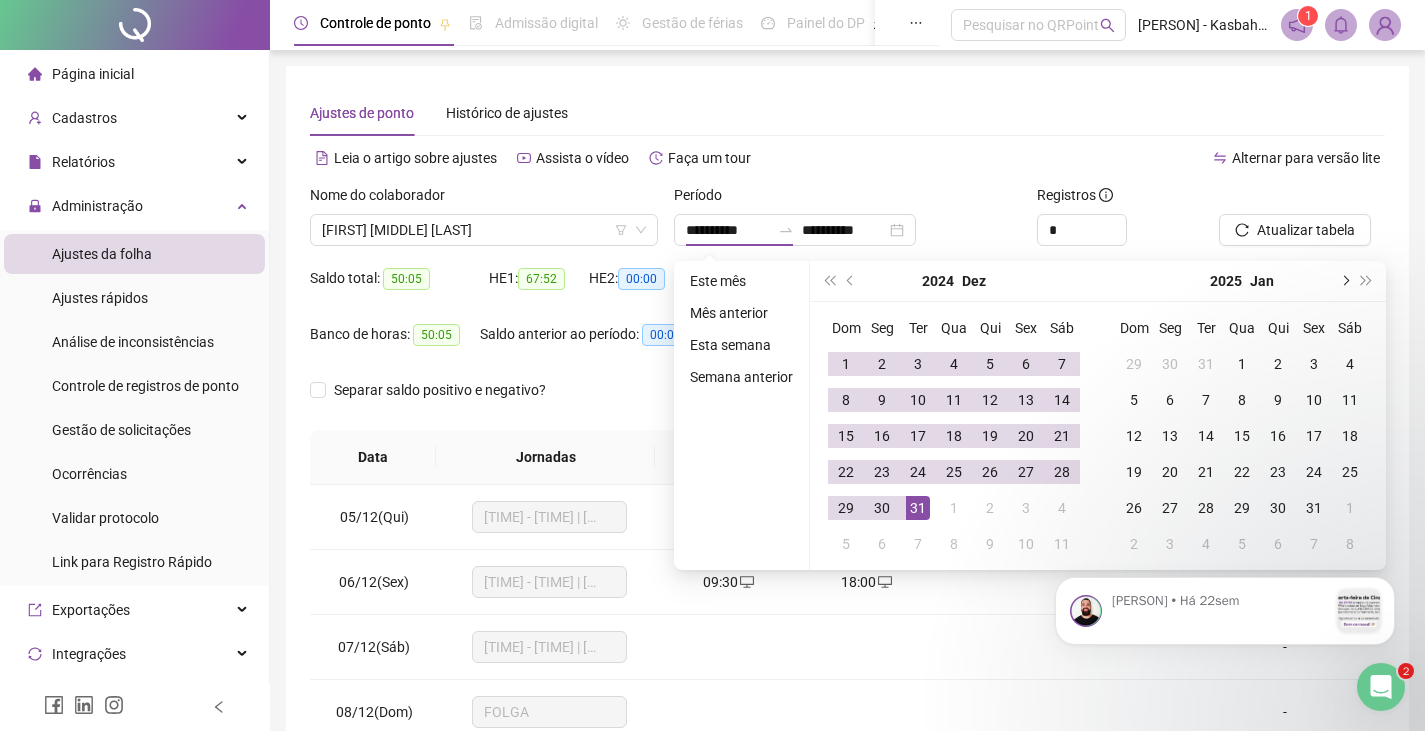 click at bounding box center (1344, 281) 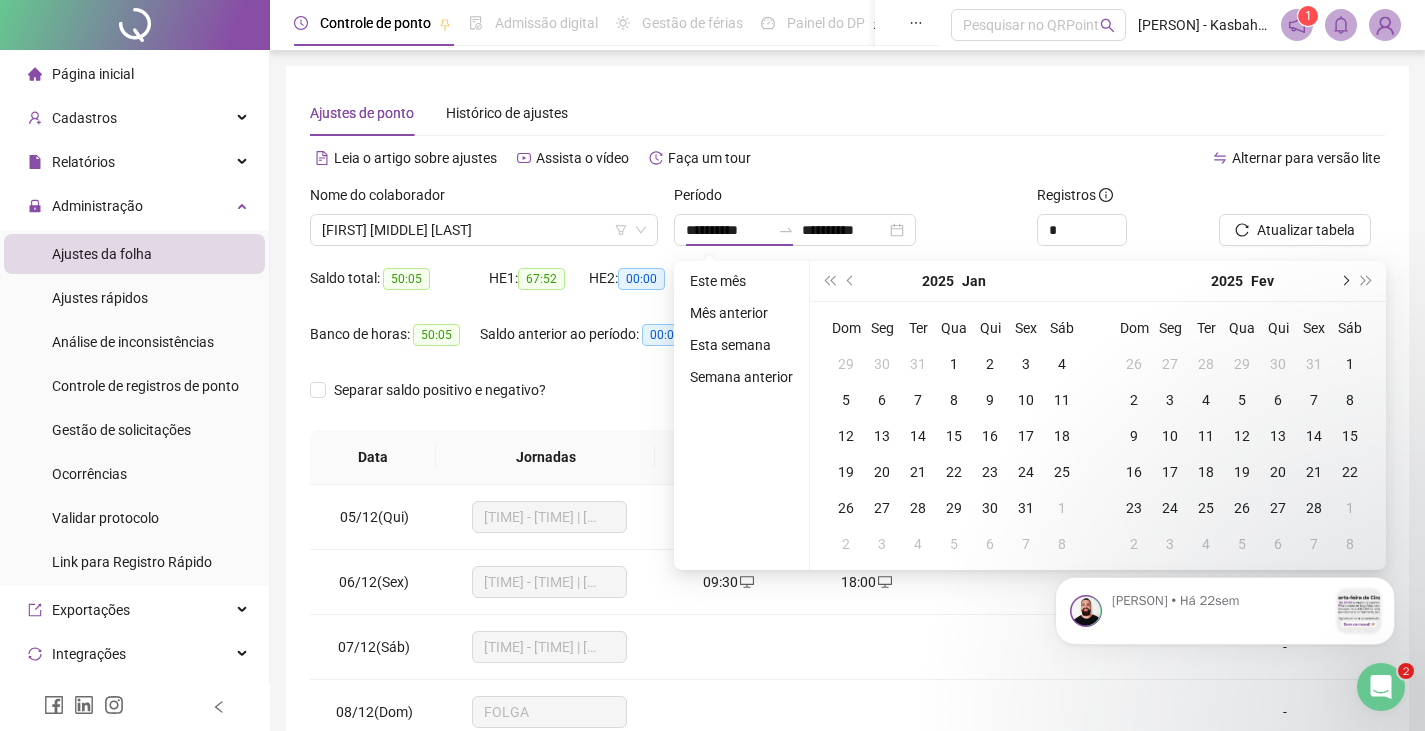 click at bounding box center (1344, 281) 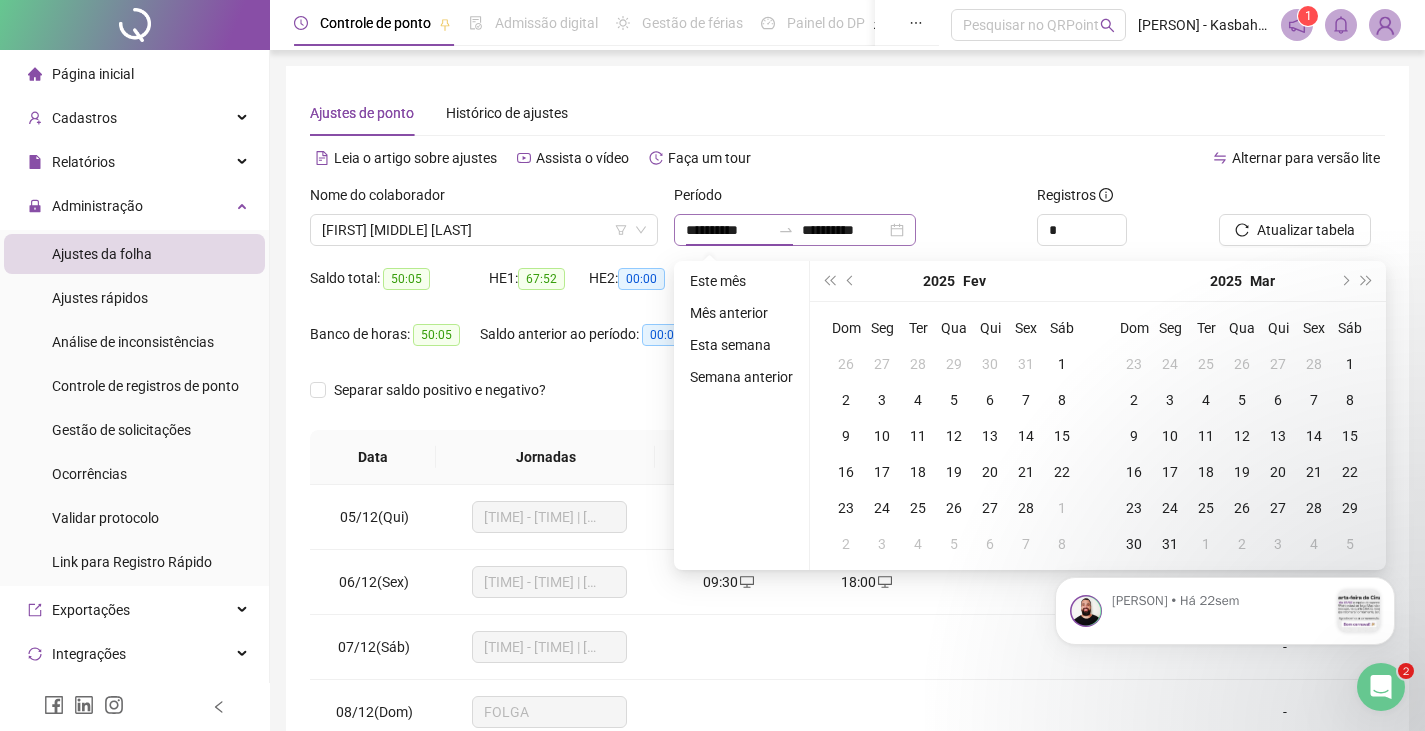 click on "**********" at bounding box center (795, 230) 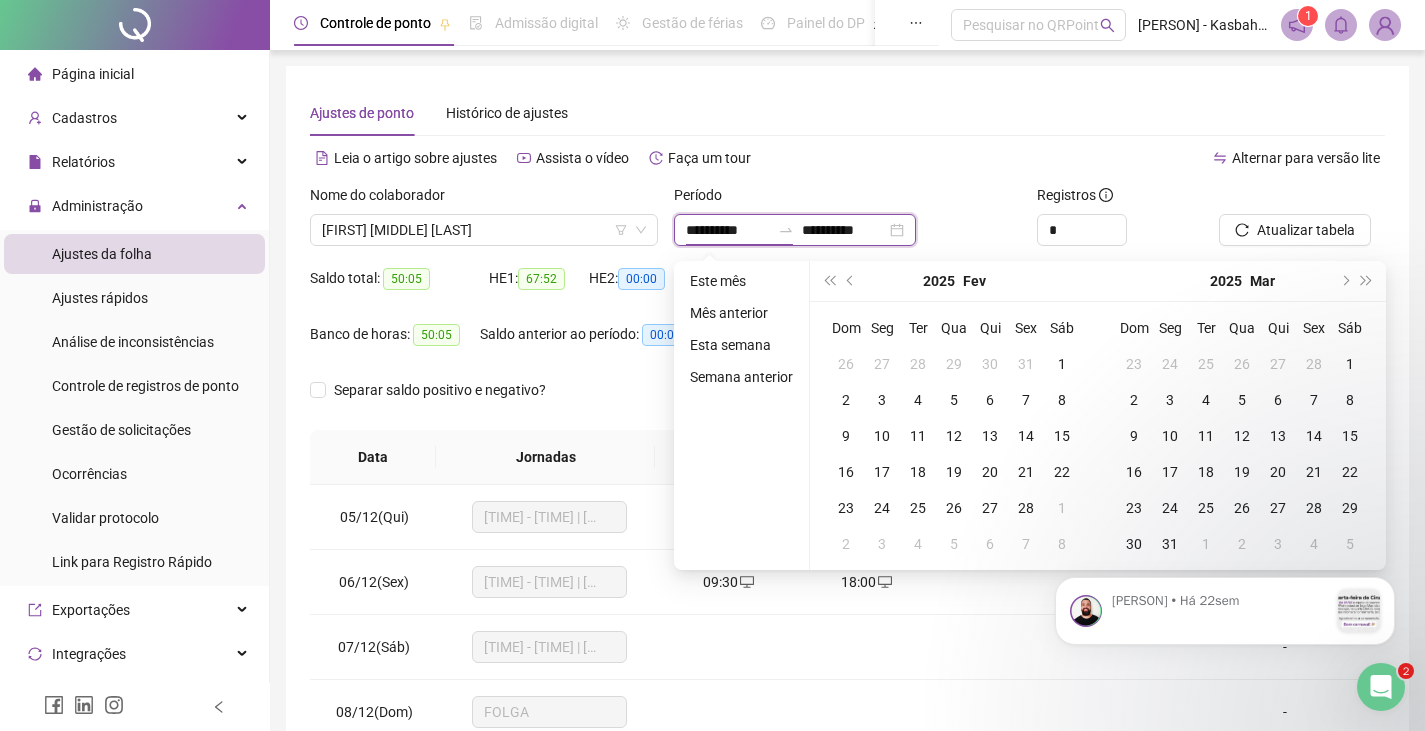click on "**********" at bounding box center (795, 230) 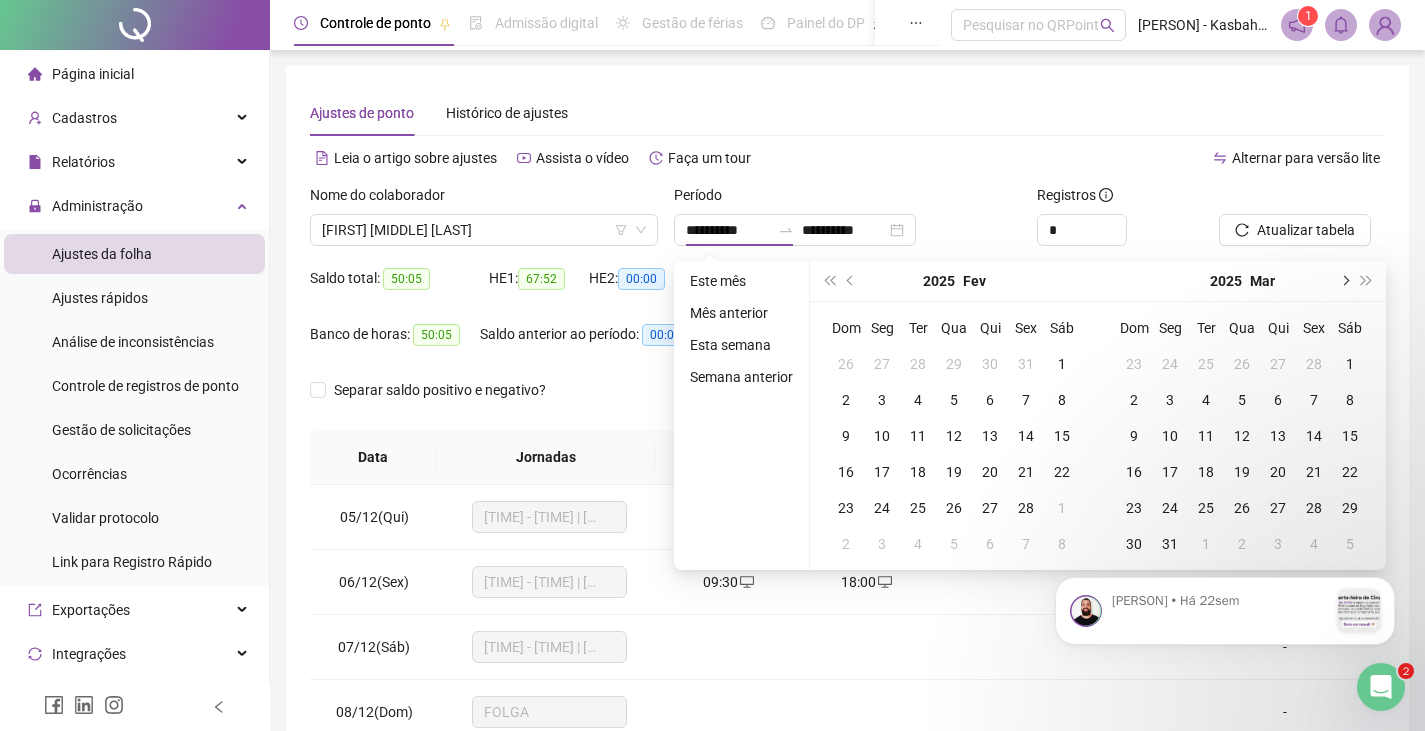 click at bounding box center (1344, 281) 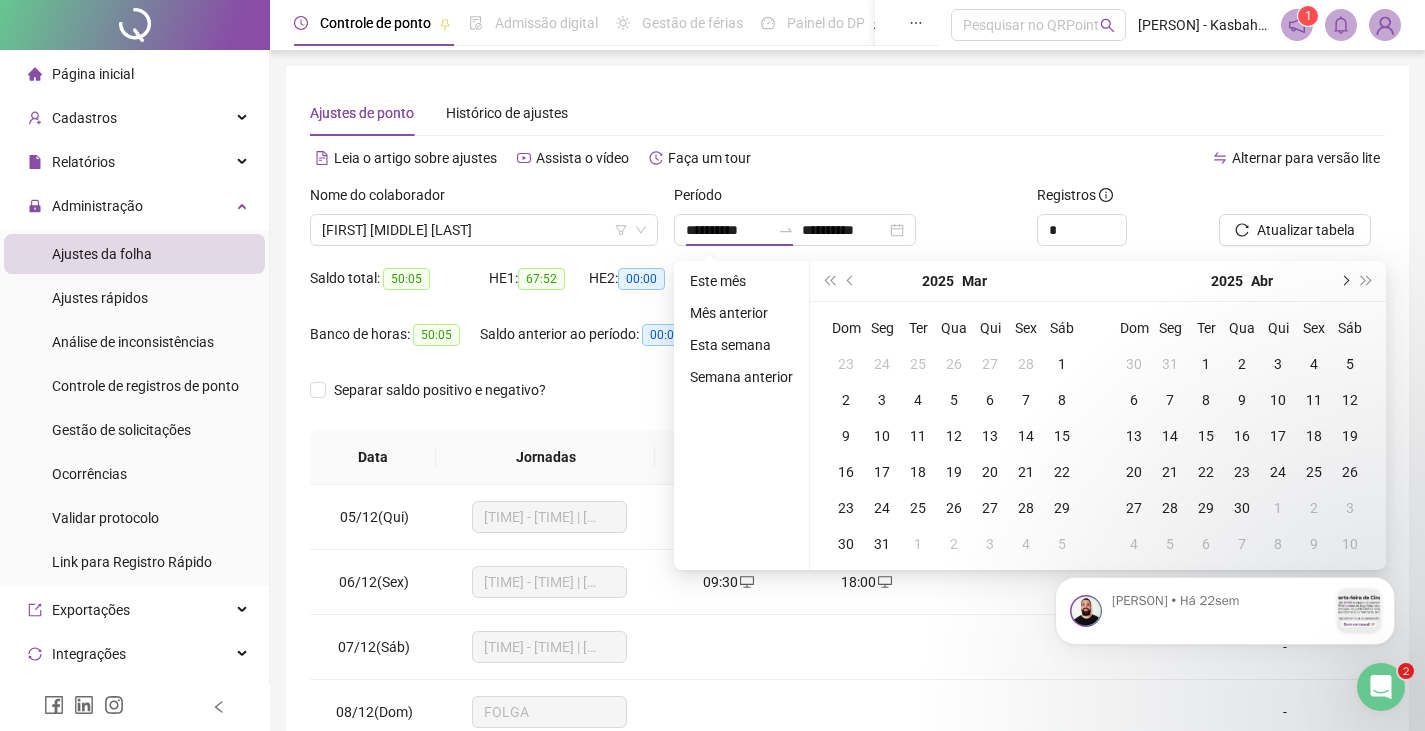 click at bounding box center [1344, 281] 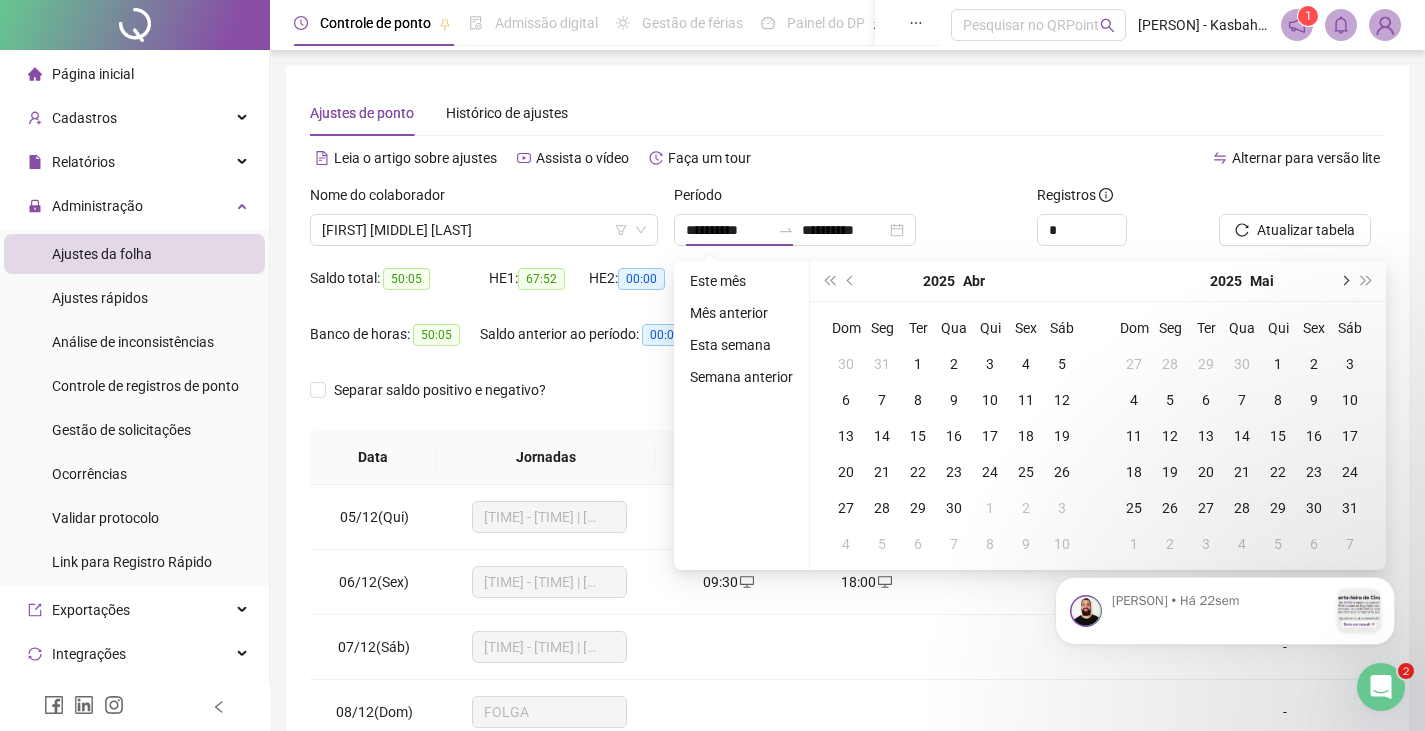 click at bounding box center (1344, 281) 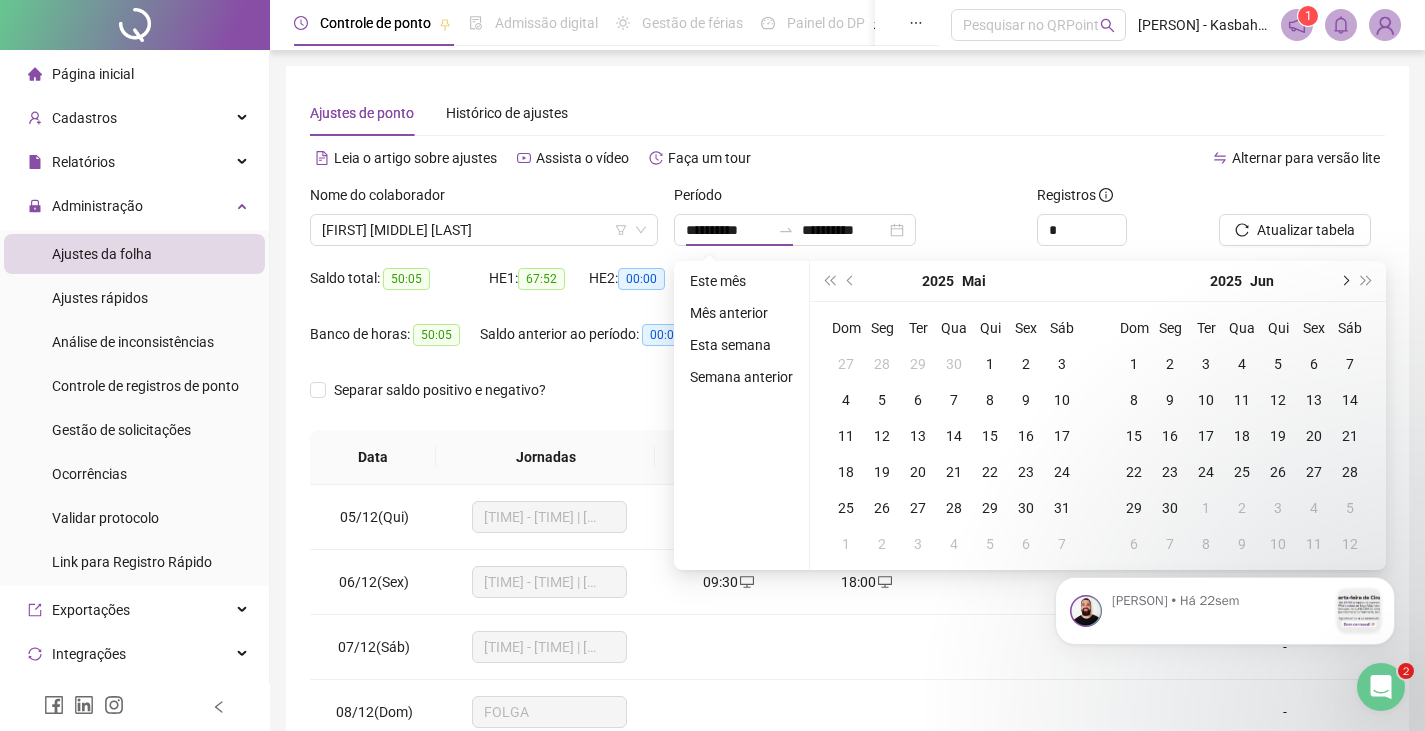 click at bounding box center [1344, 281] 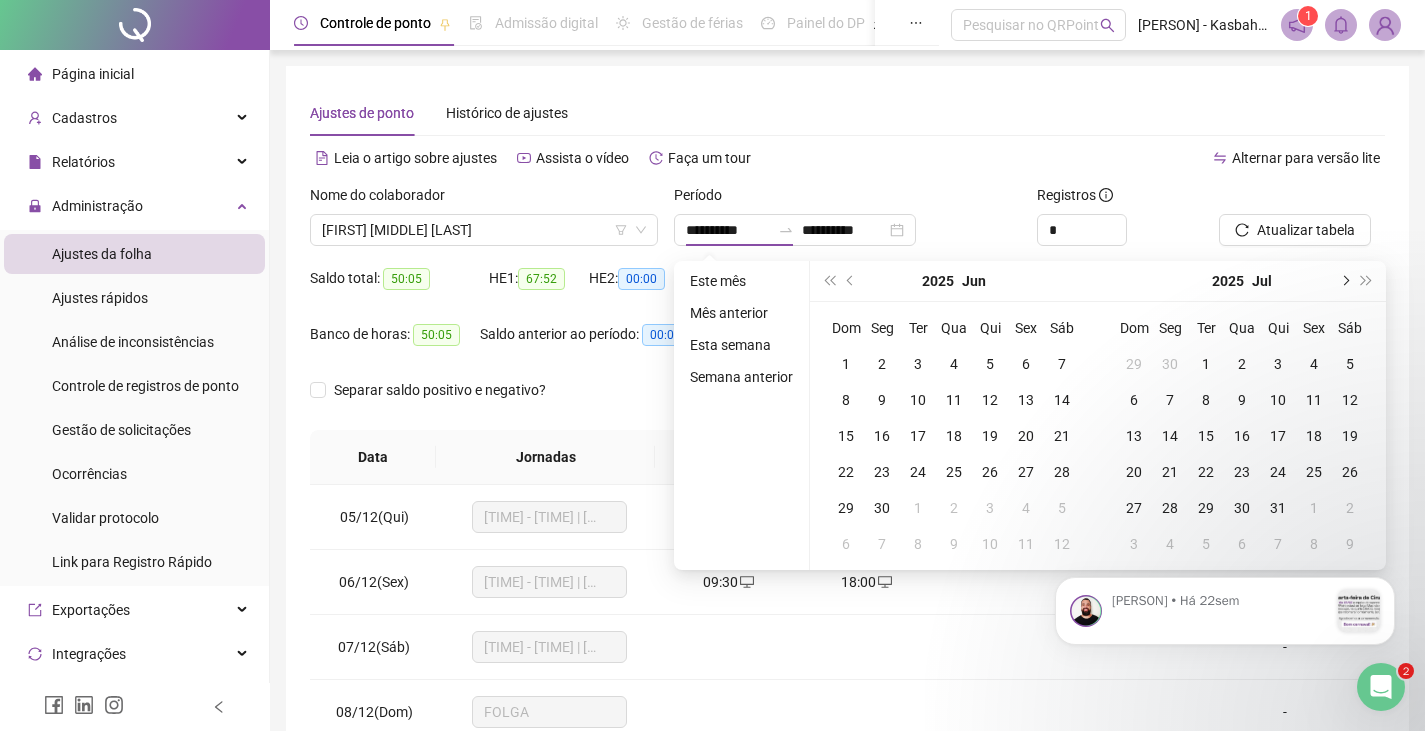 click at bounding box center [1344, 281] 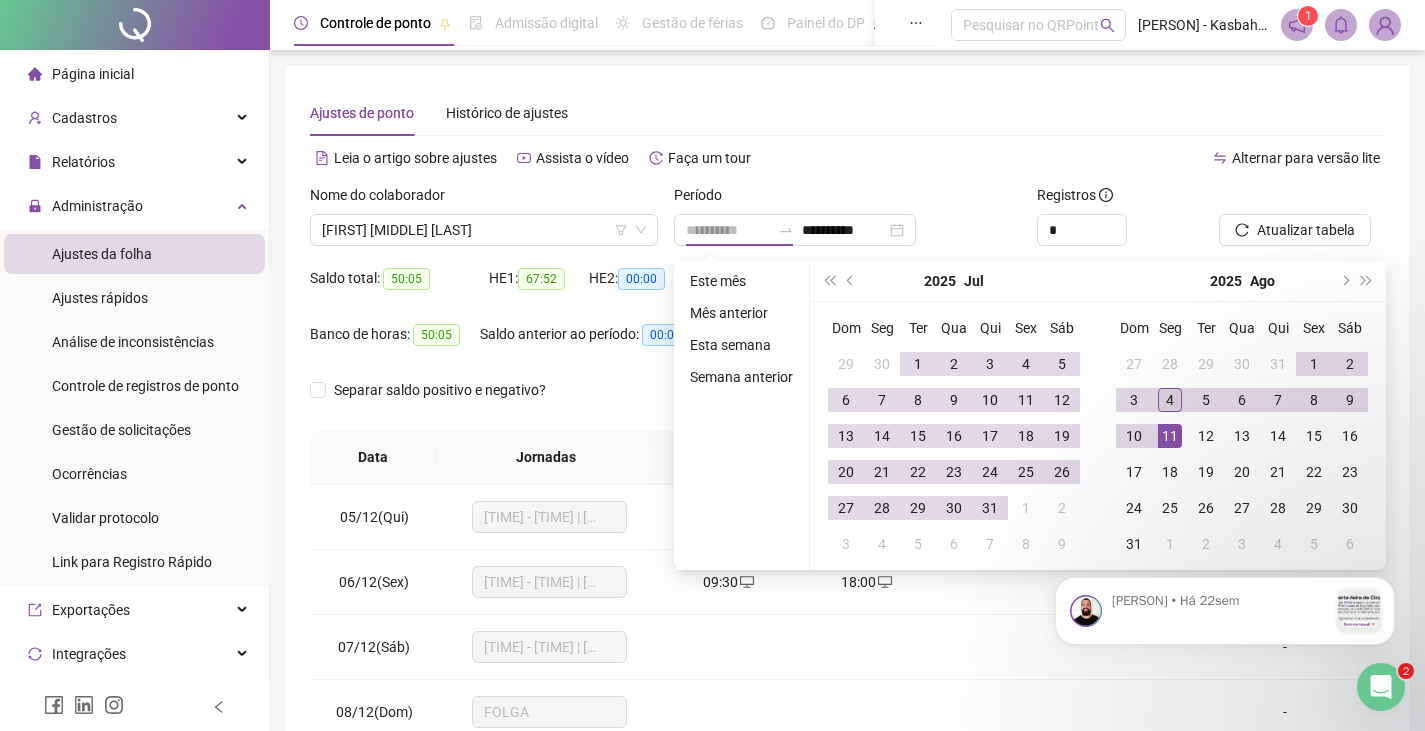 type on "**********" 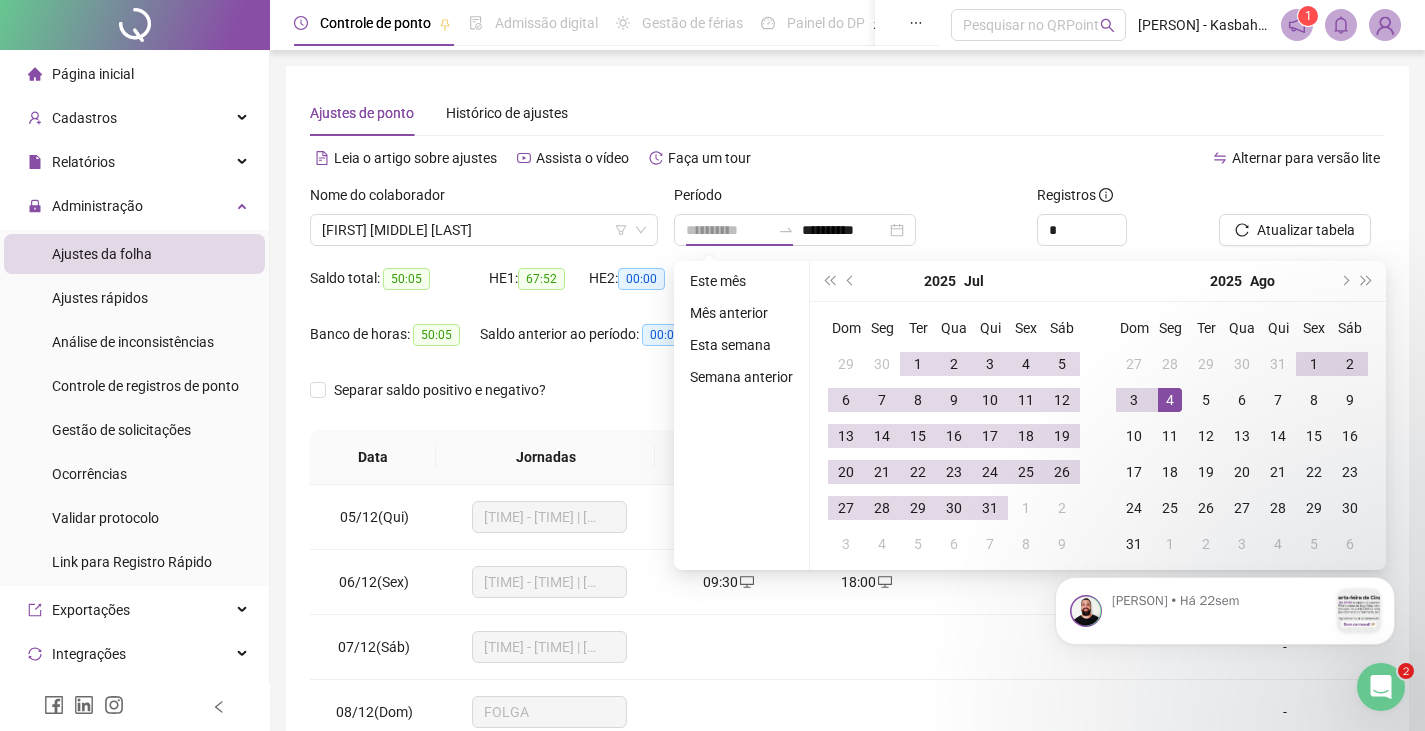 click on "4" at bounding box center [1170, 400] 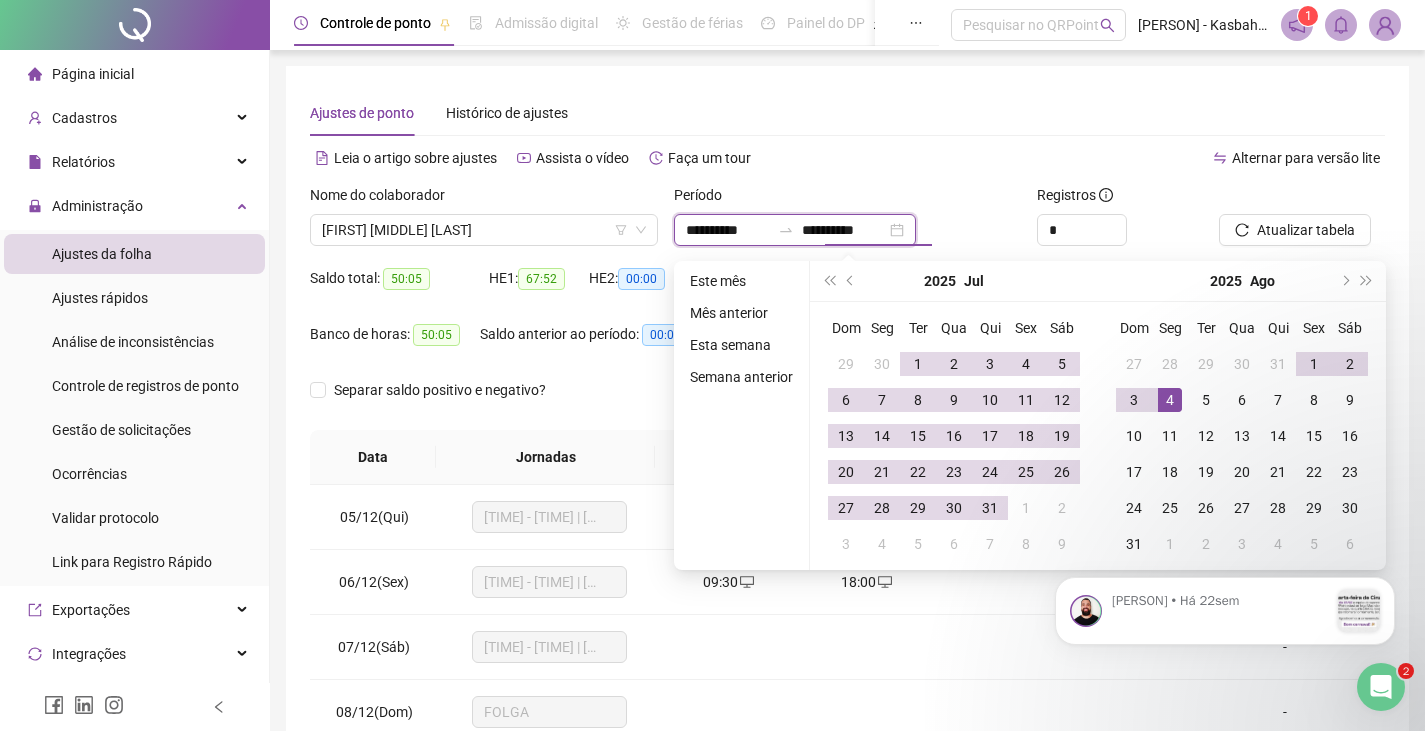 click on "**********" at bounding box center (795, 230) 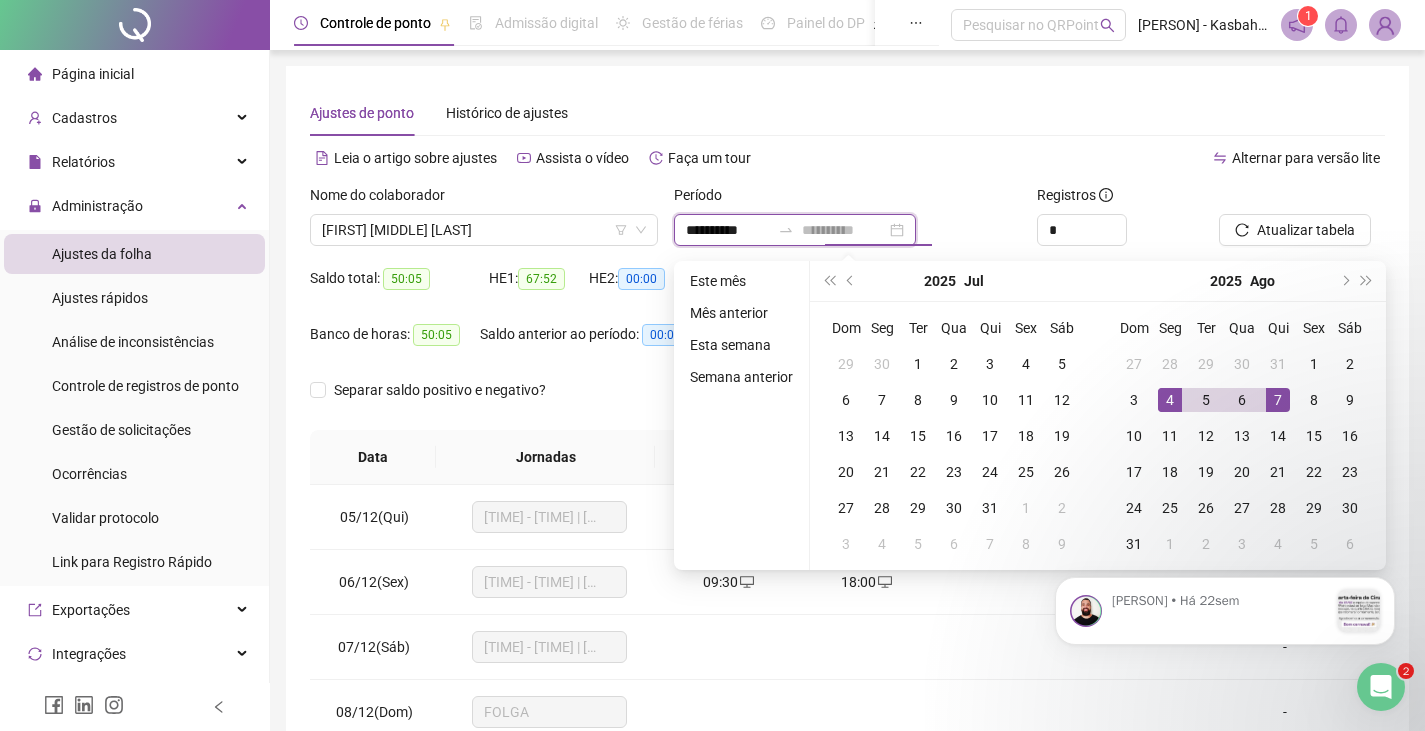 type on "**********" 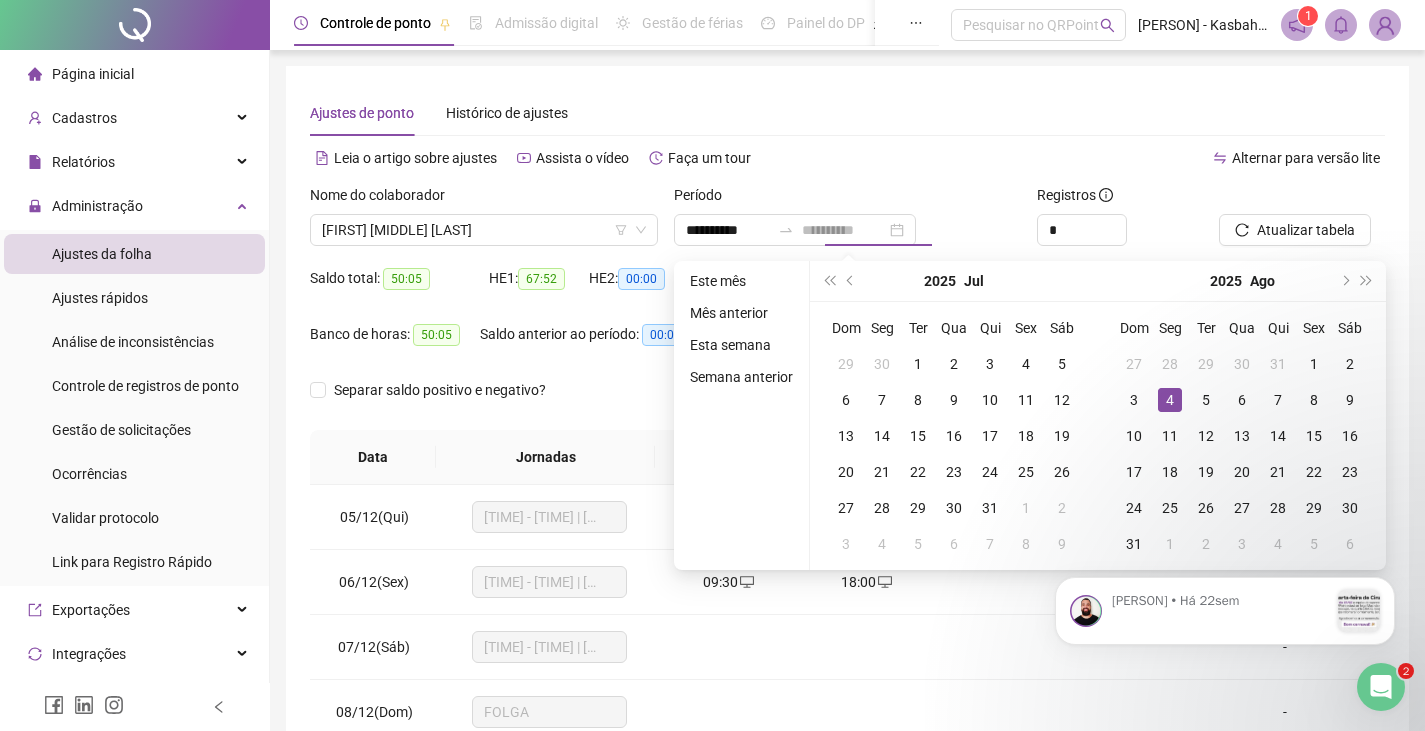 click on "4" at bounding box center [1170, 400] 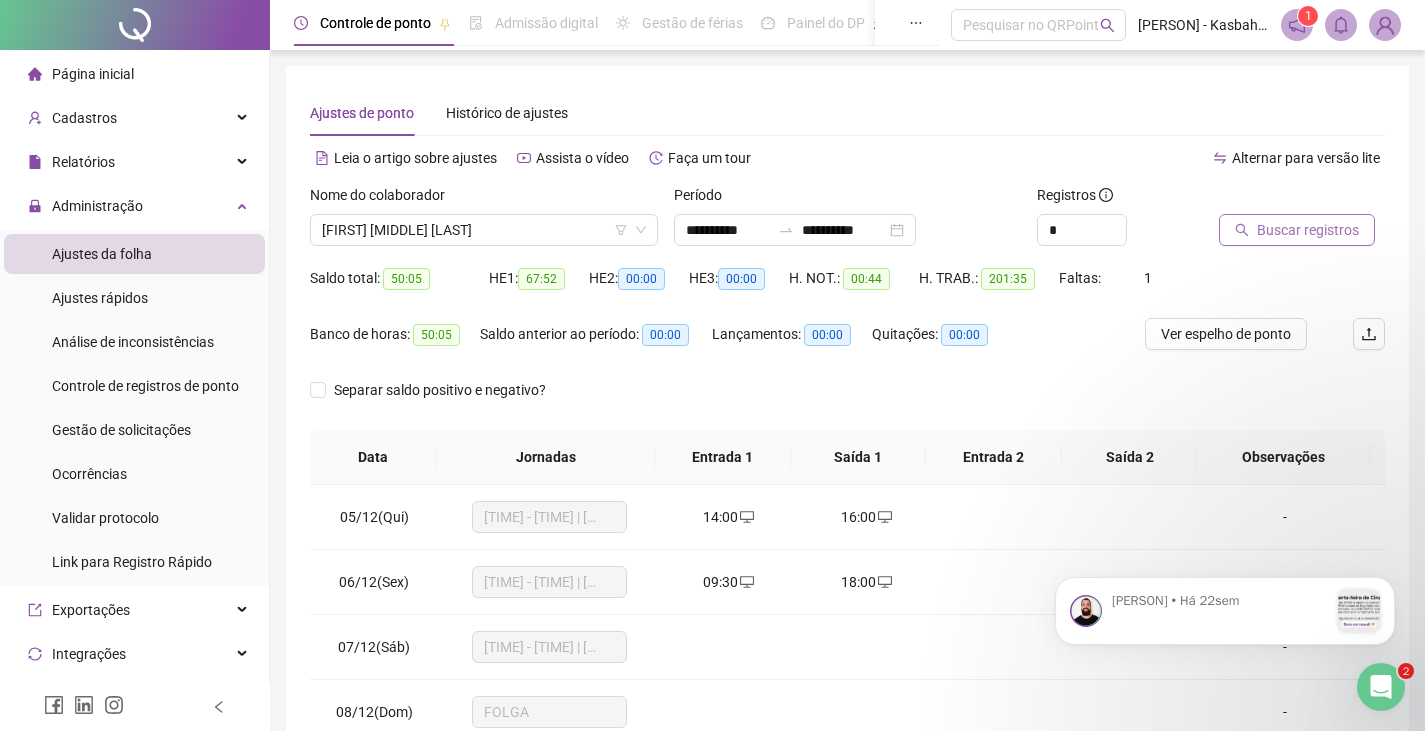 click on "Buscar registros" at bounding box center [1308, 230] 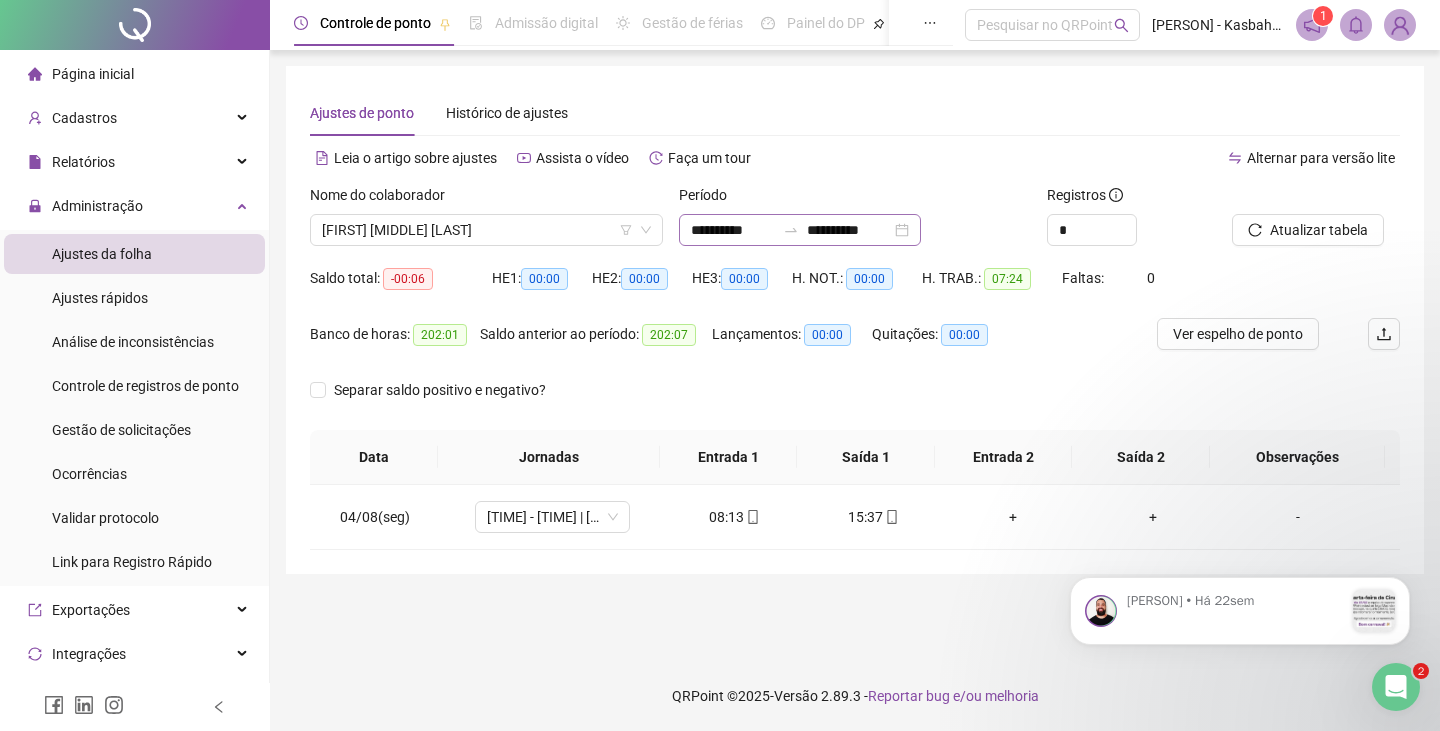 click on "**********" at bounding box center (800, 230) 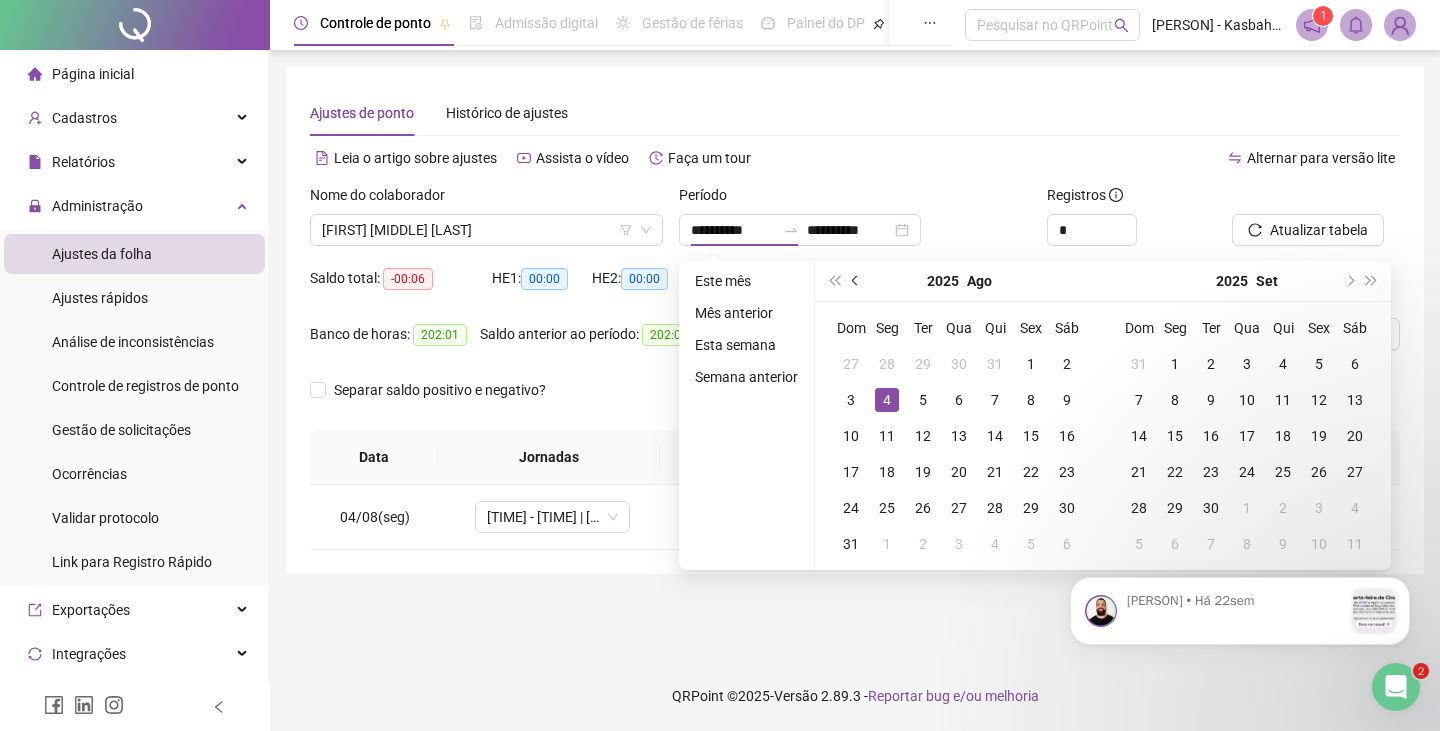 click at bounding box center [857, 281] 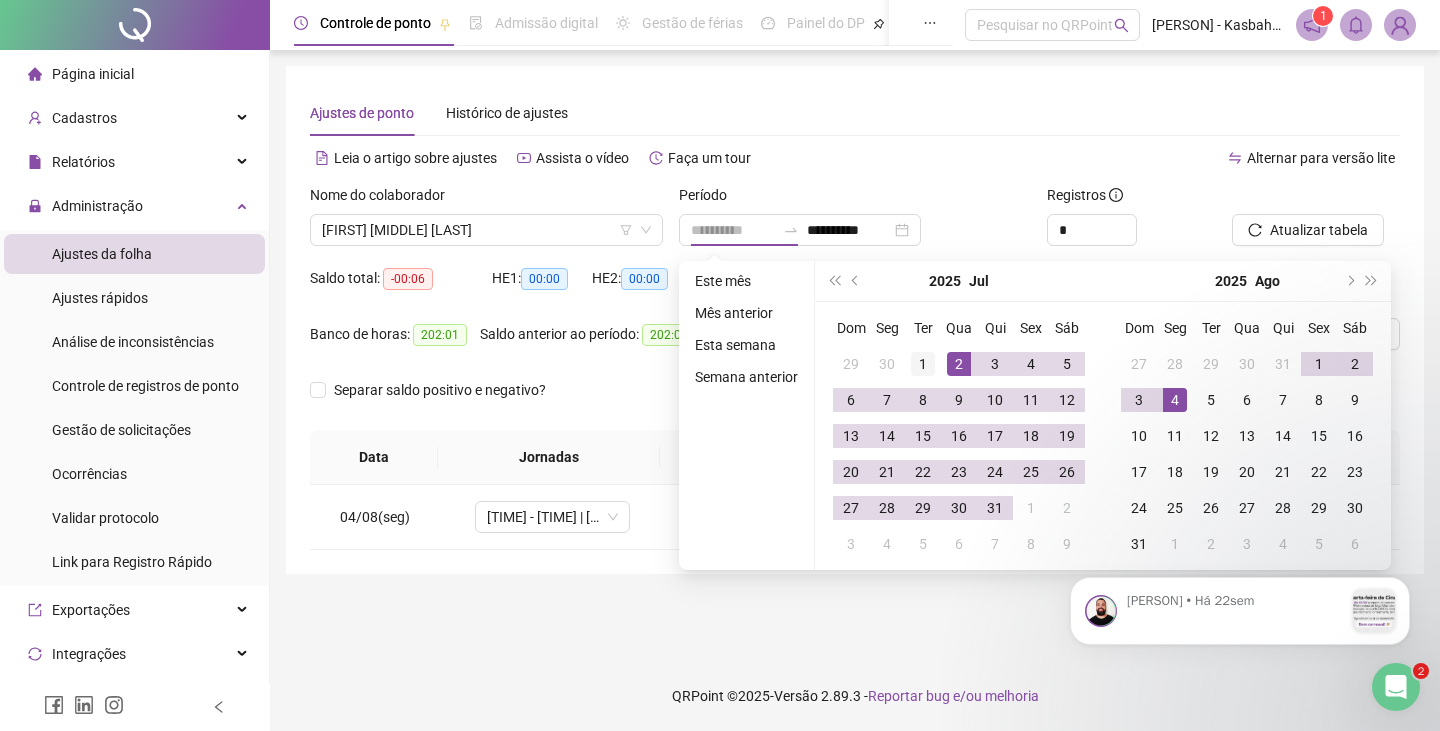 type on "**********" 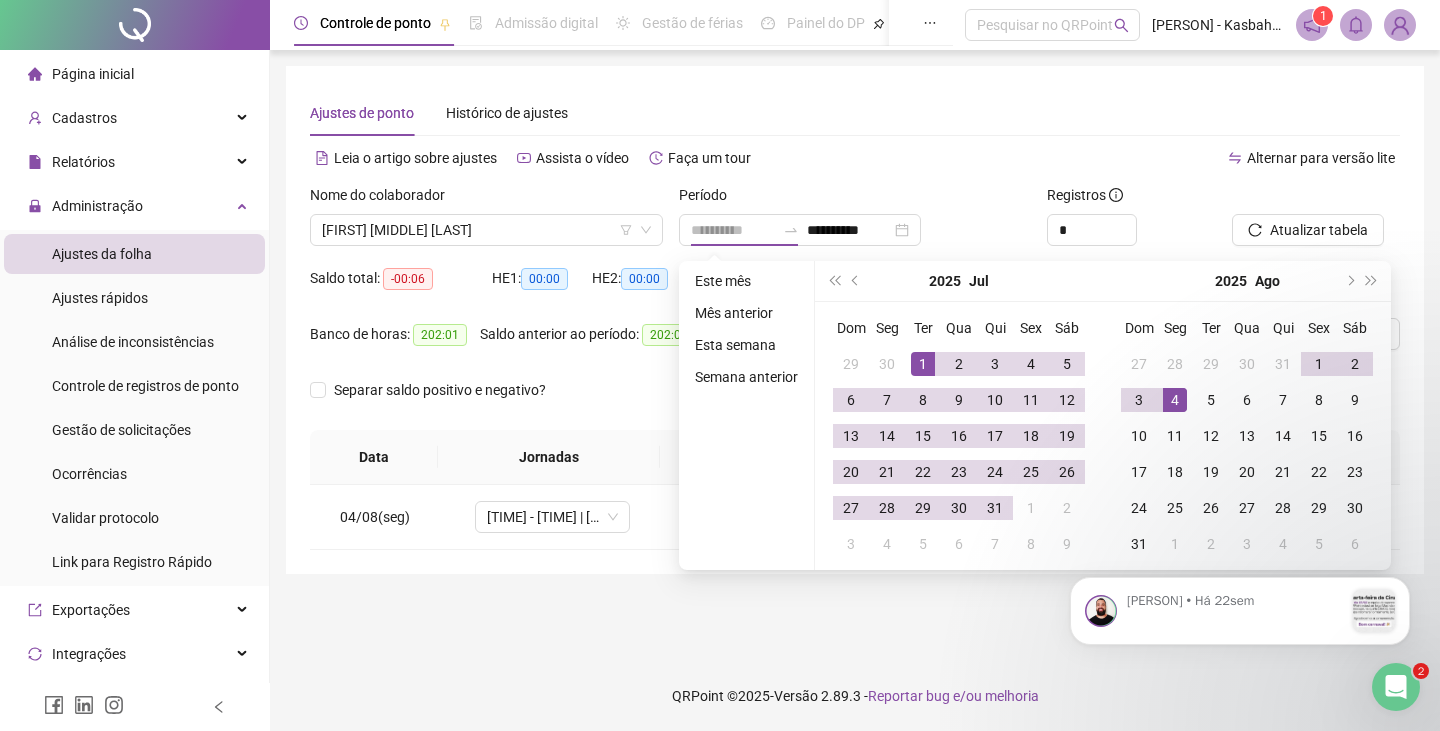 click on "1" at bounding box center (923, 364) 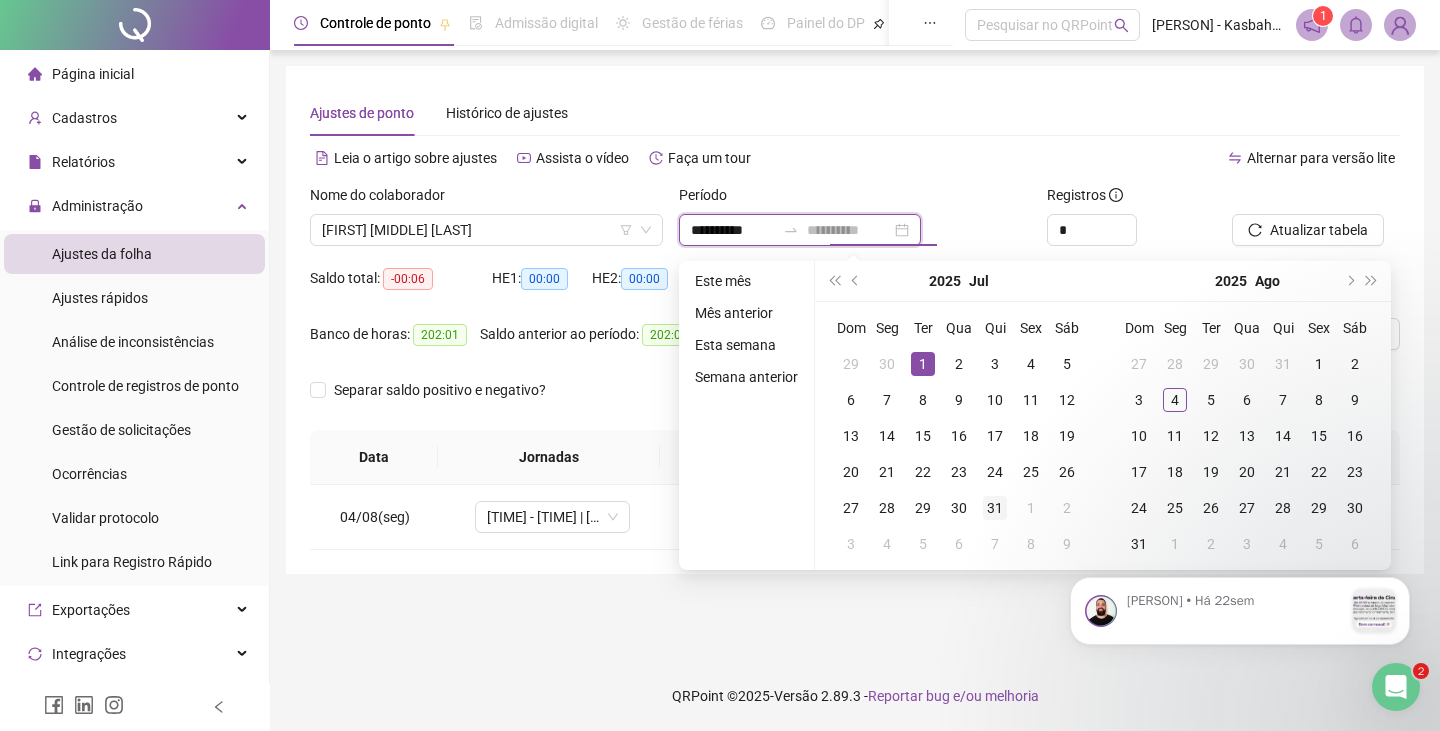 type on "**********" 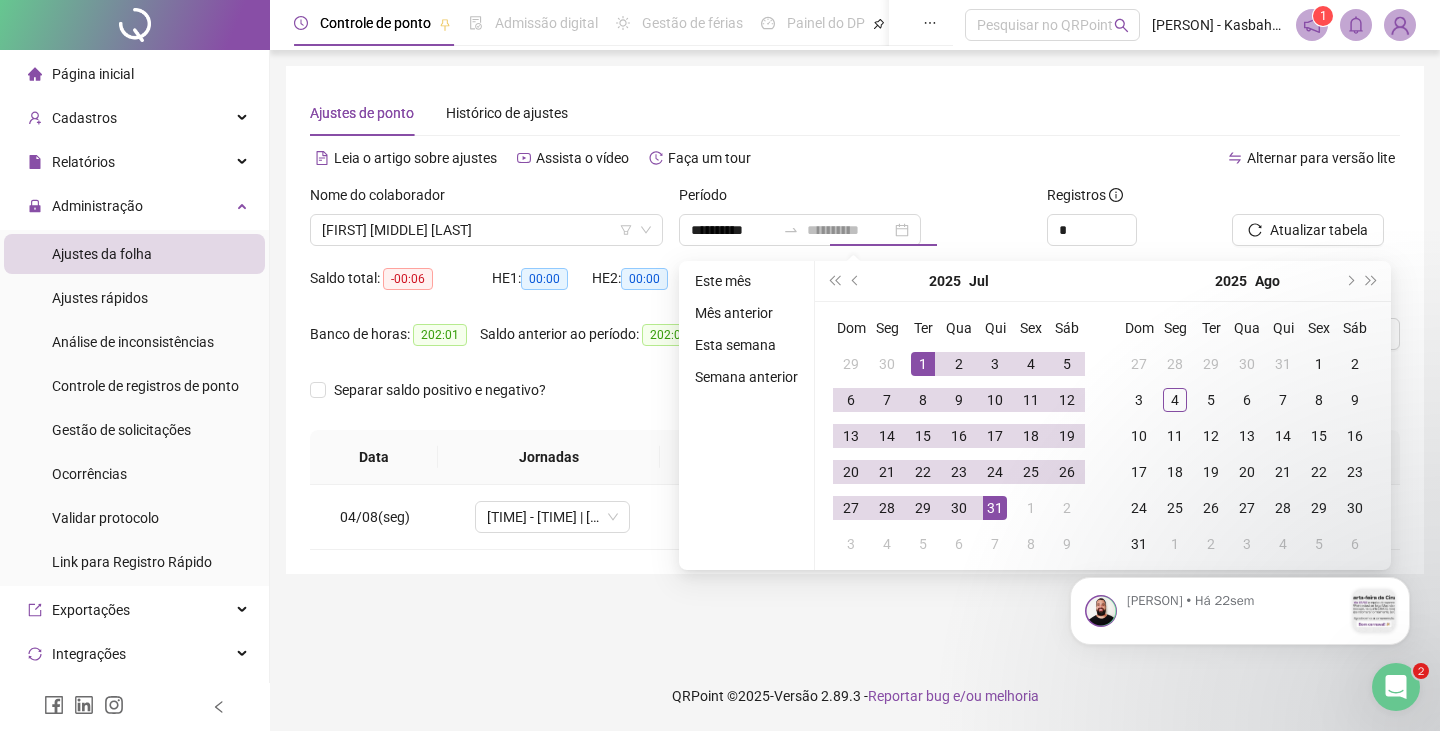 click on "31" at bounding box center (995, 508) 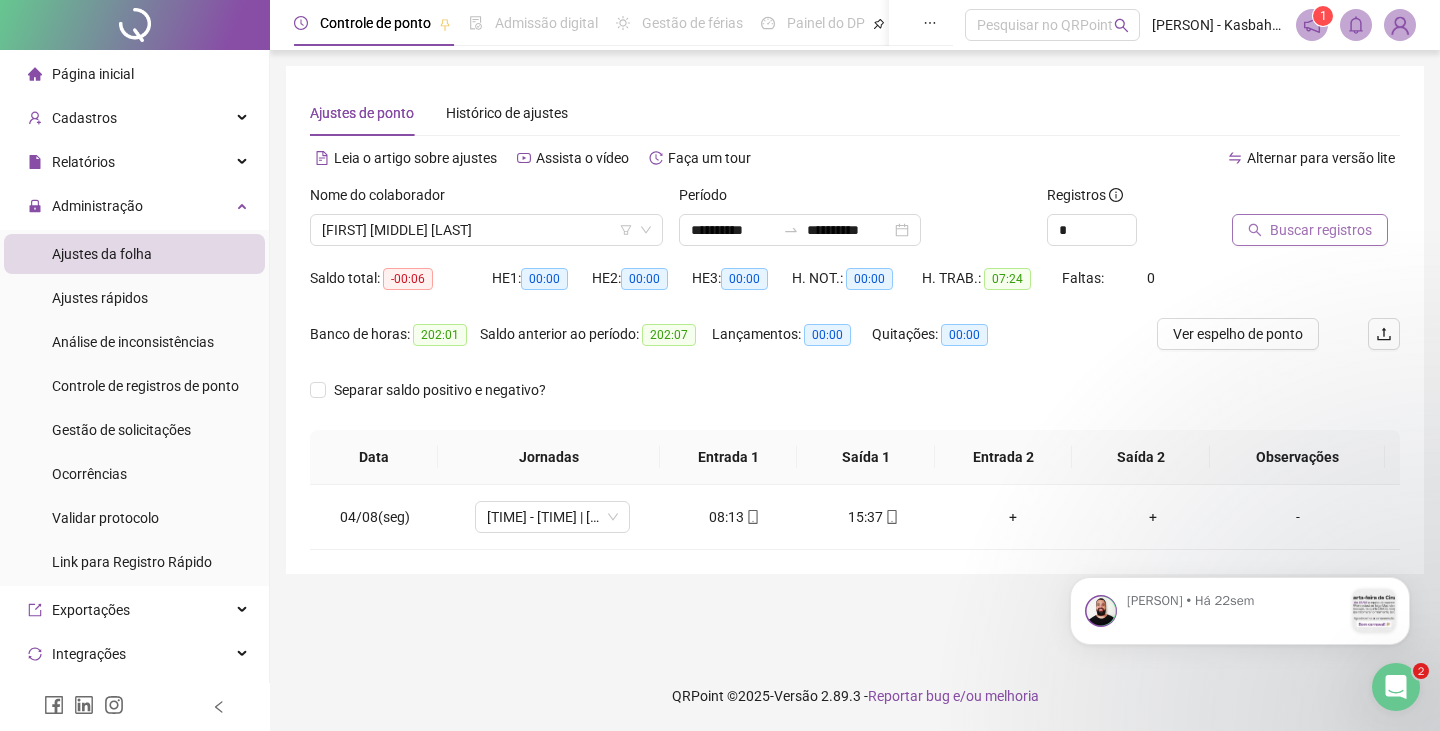 click on "Buscar registros" at bounding box center (1321, 230) 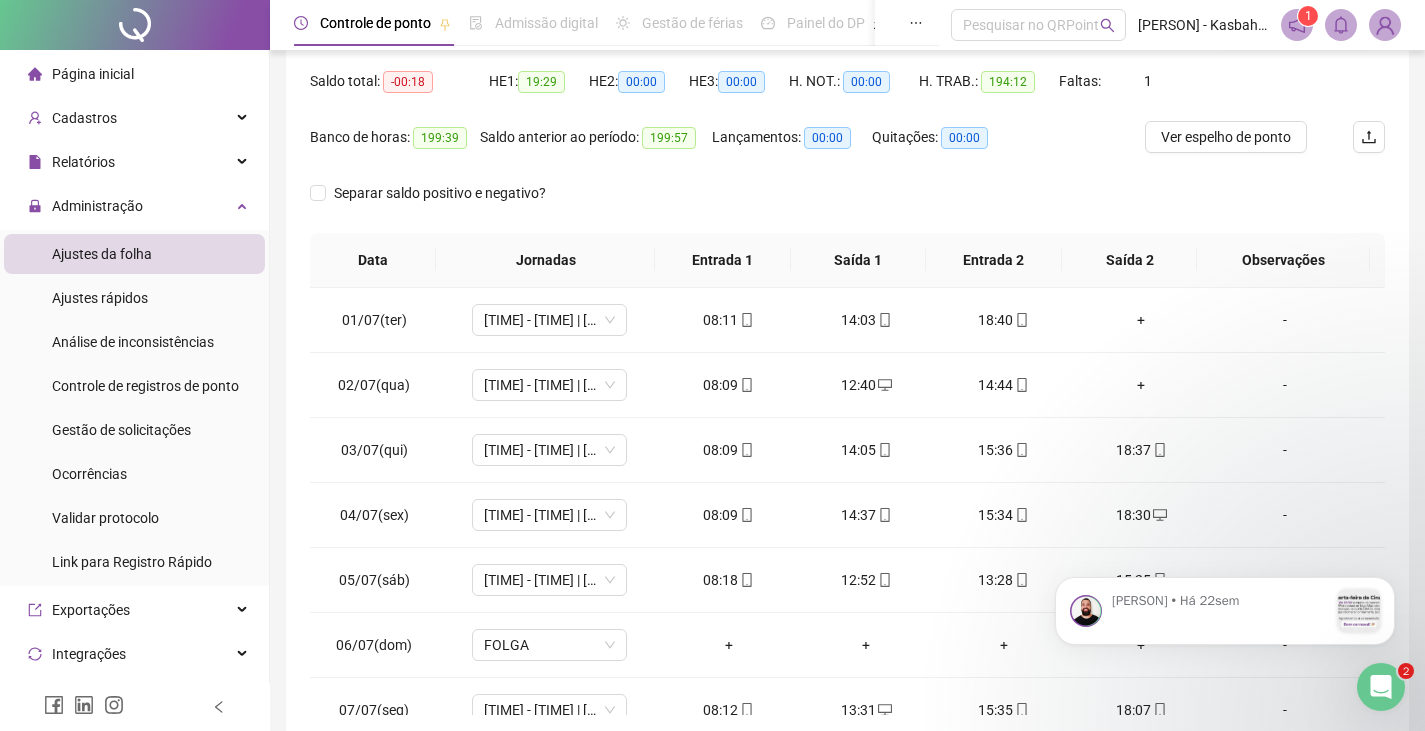 scroll, scrollTop: 291, scrollLeft: 0, axis: vertical 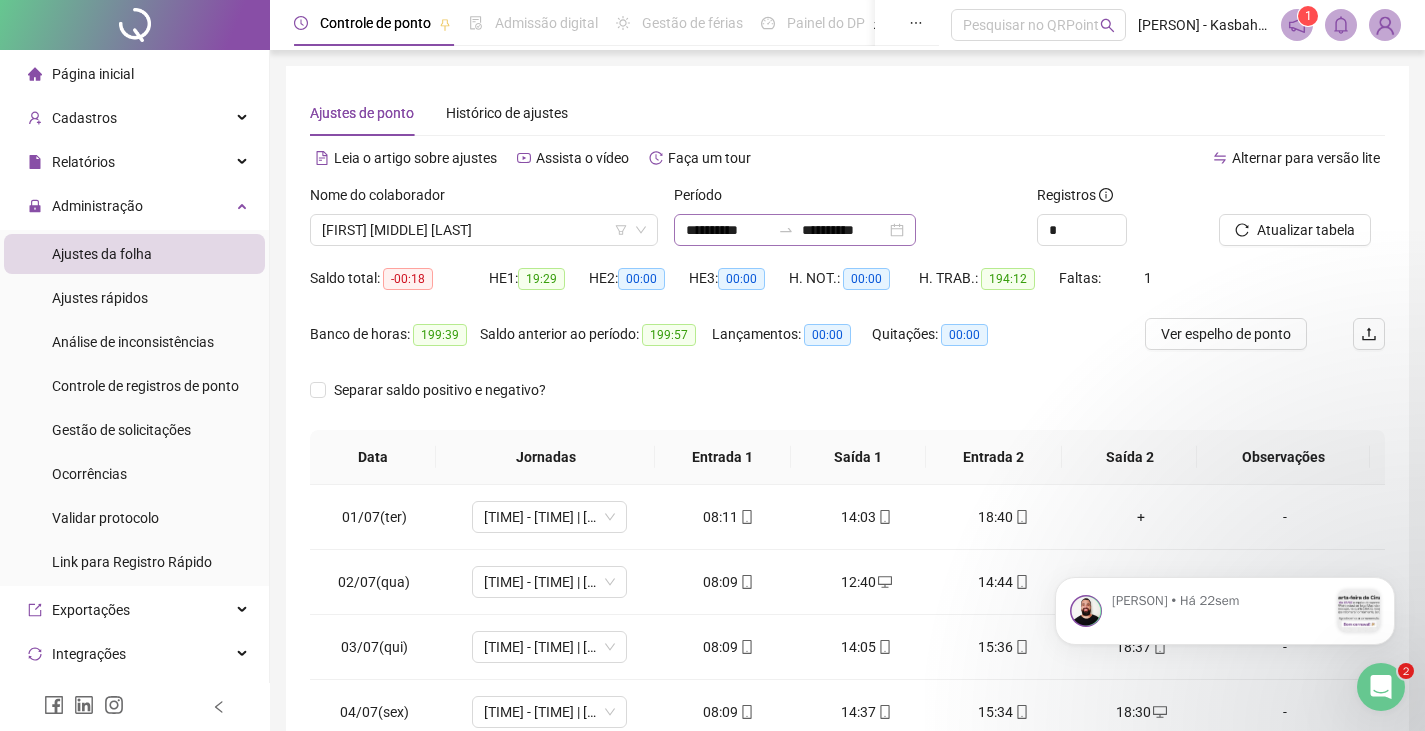 click on "**********" at bounding box center (795, 230) 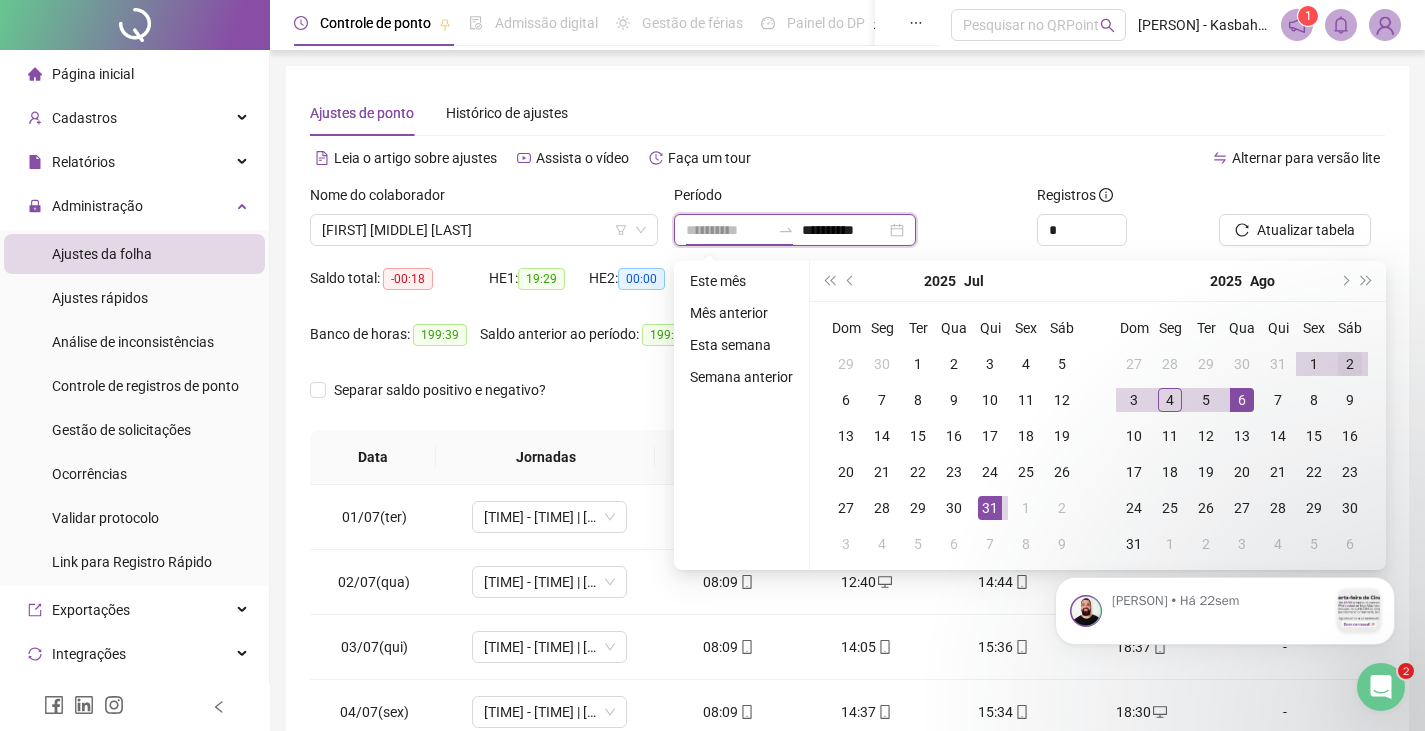 type on "**********" 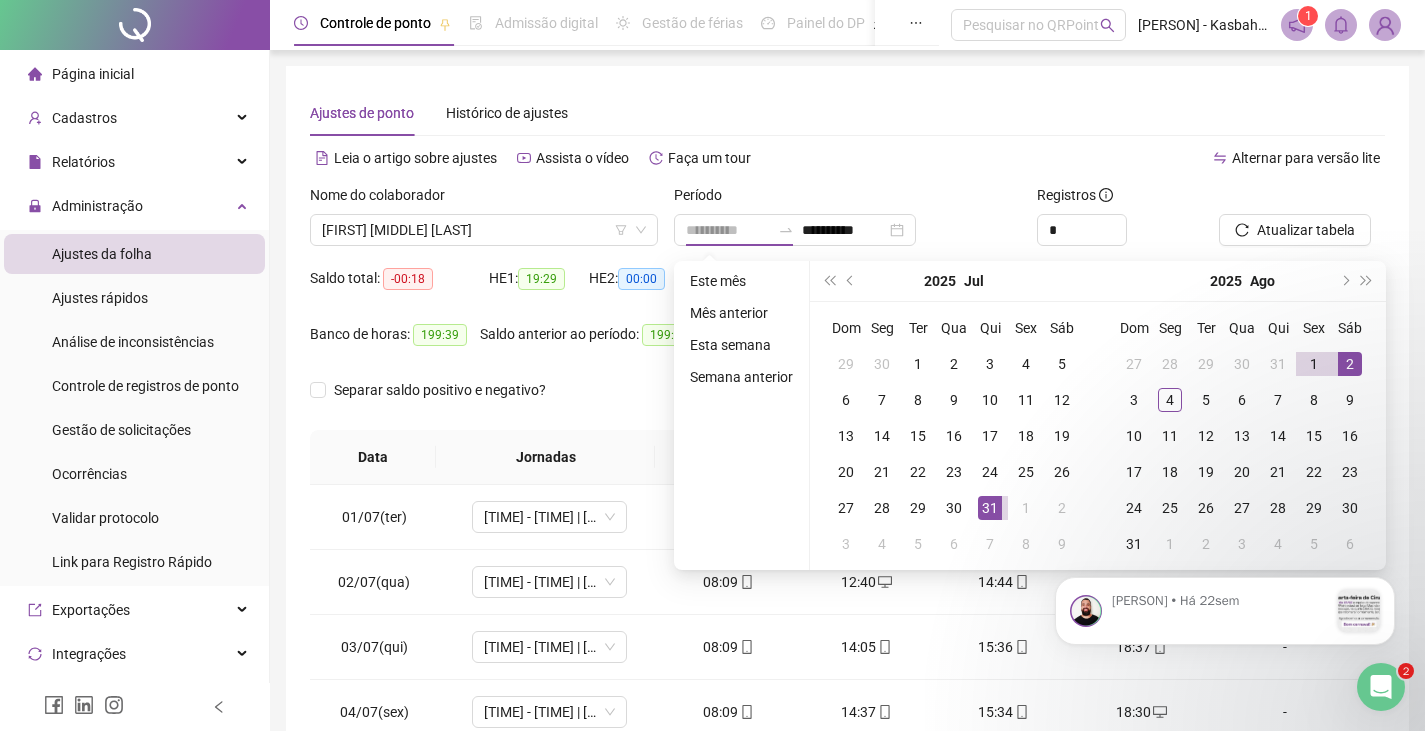click on "2" at bounding box center (1350, 364) 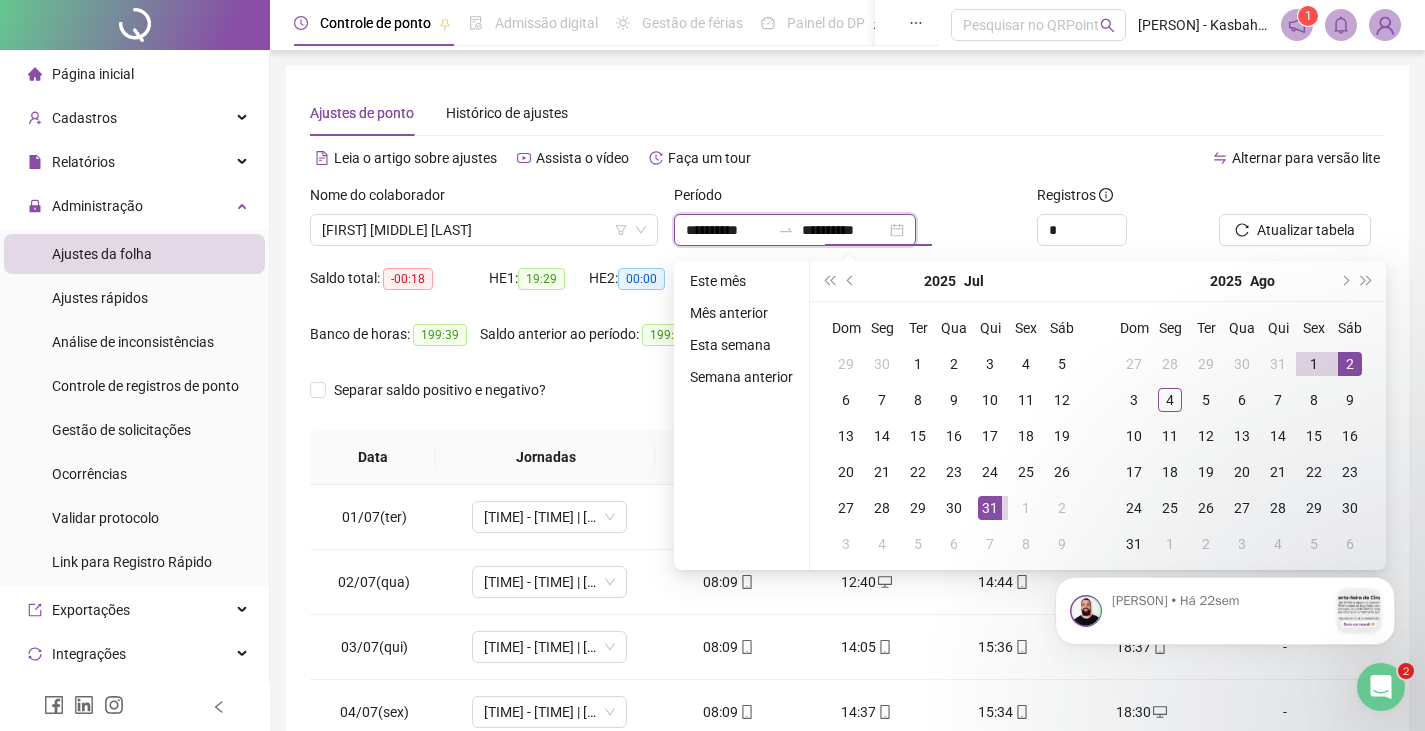 click on "**********" at bounding box center (795, 230) 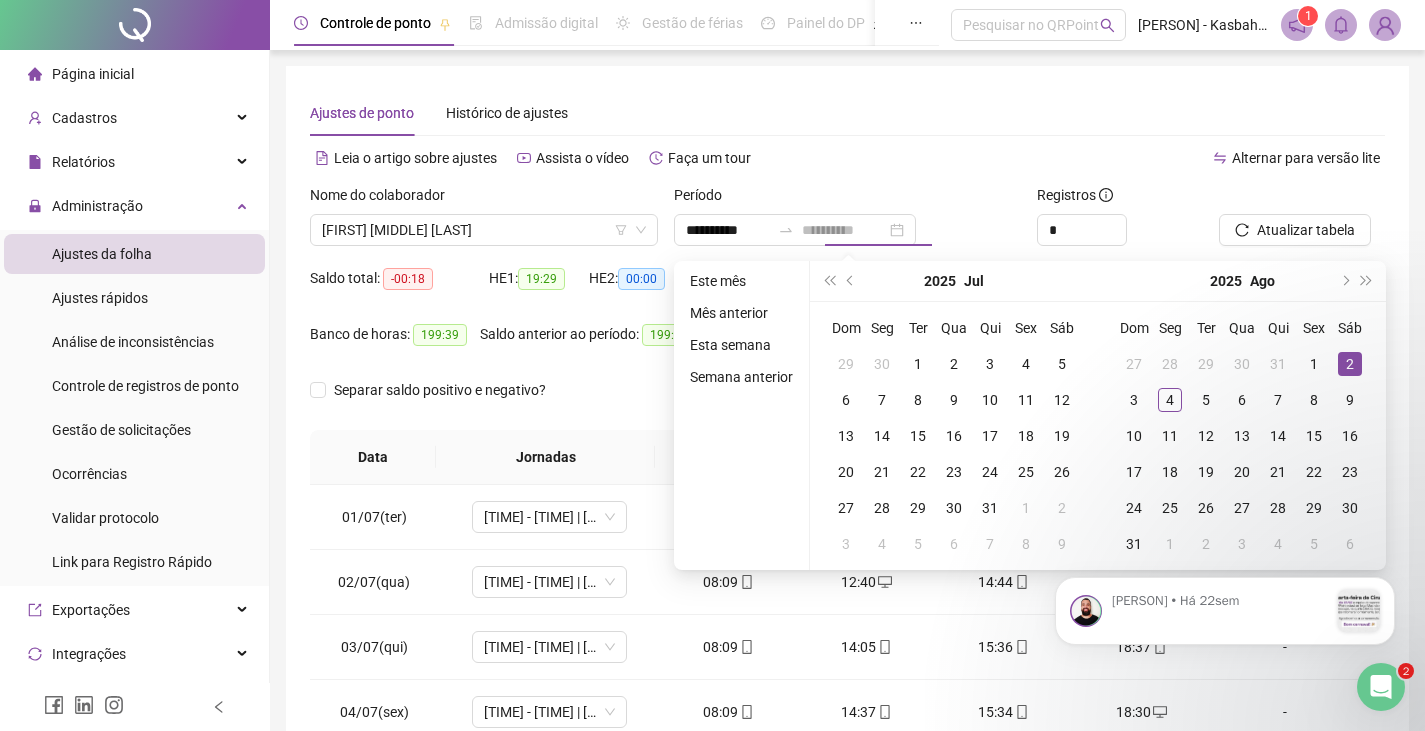 click on "2" at bounding box center [1350, 364] 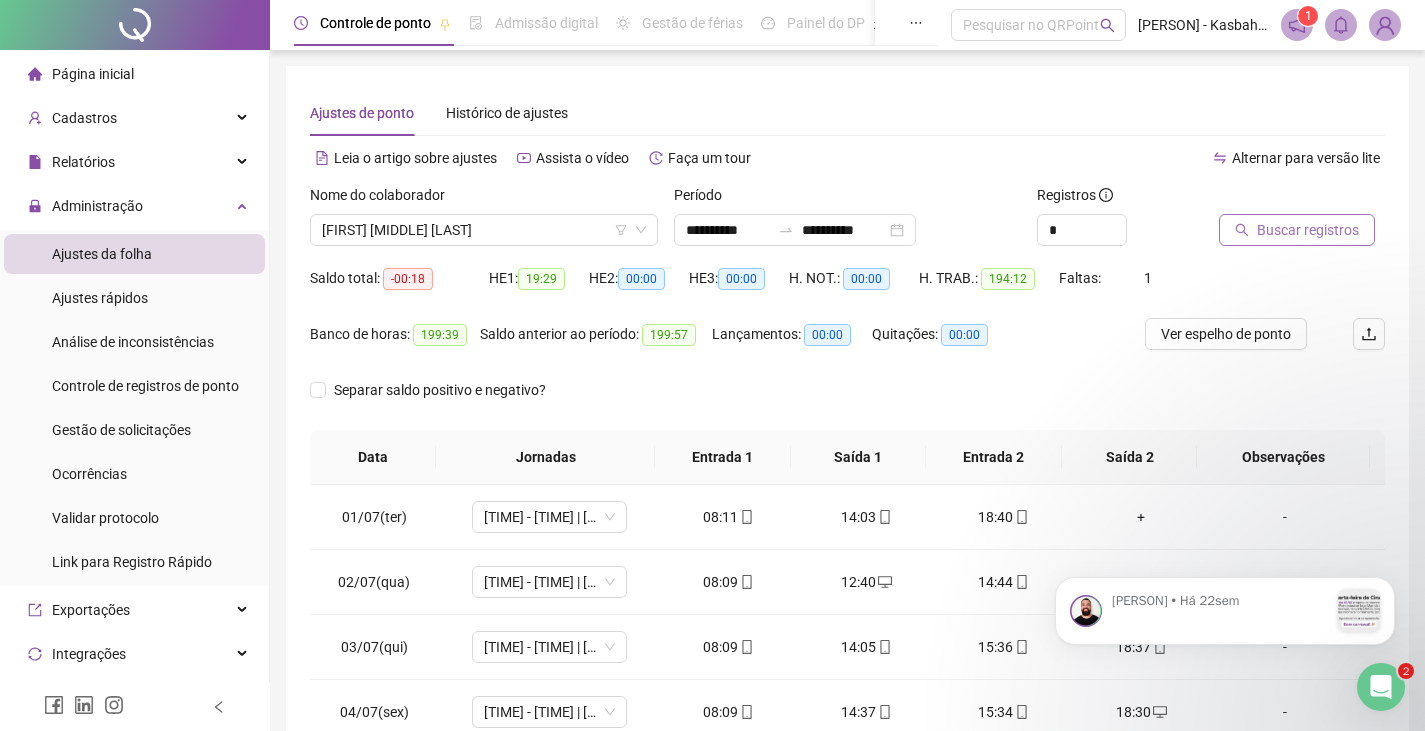 click on "Buscar registros" at bounding box center [1308, 230] 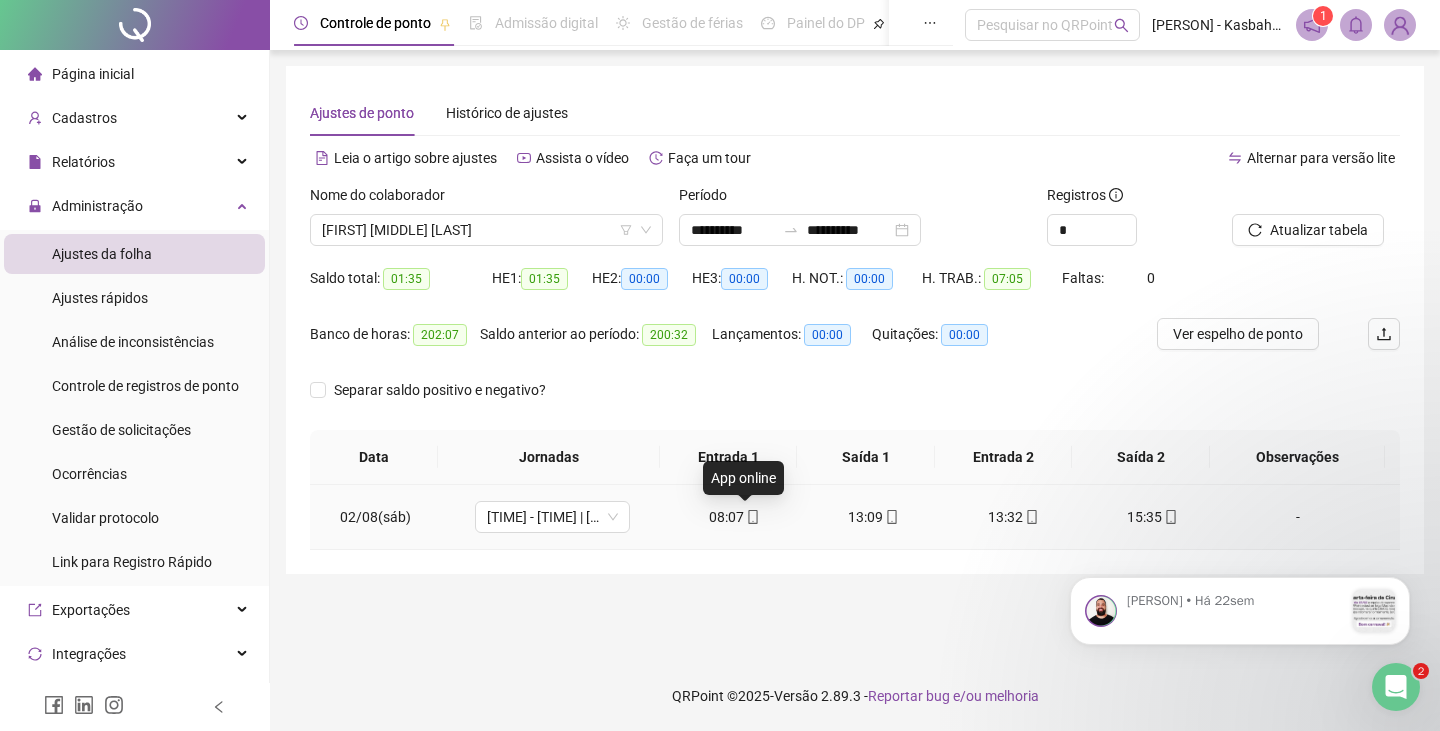 click 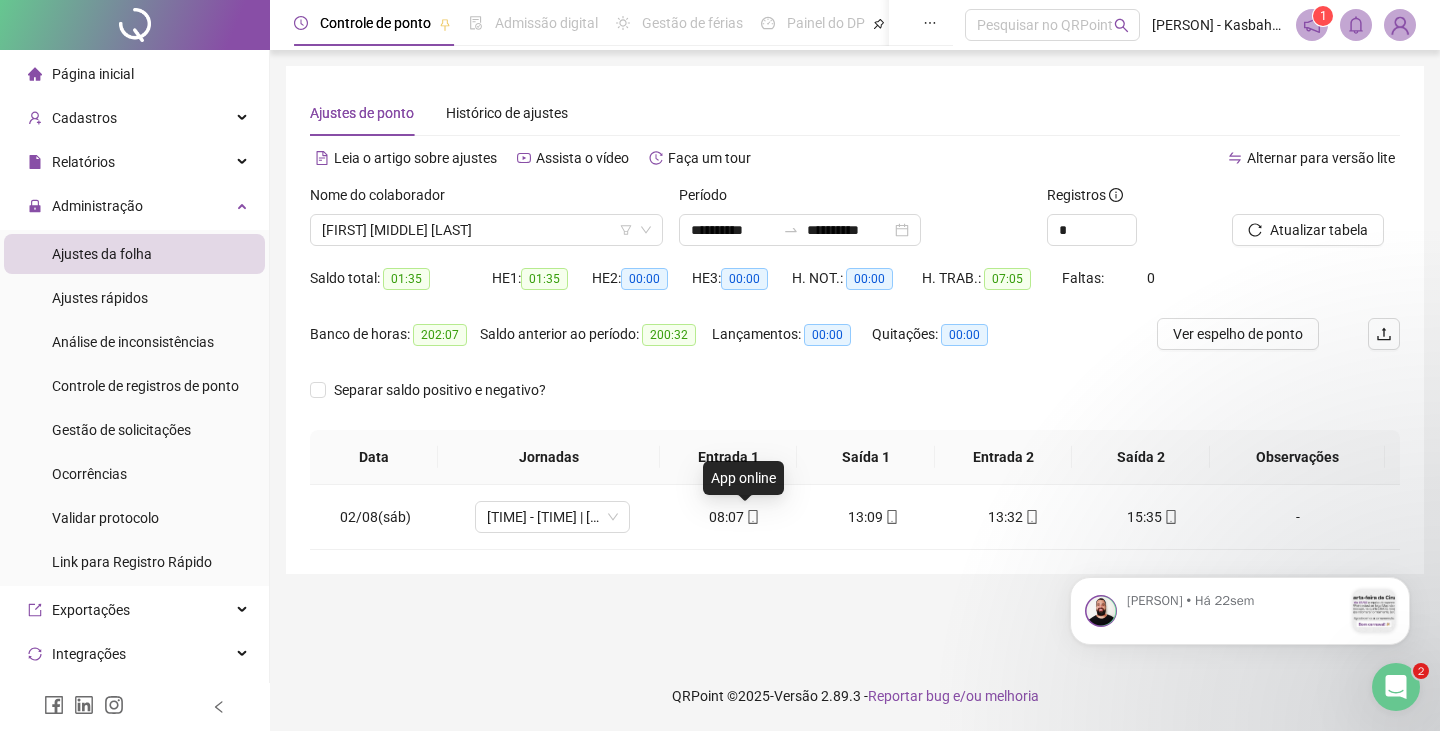 type on "**********" 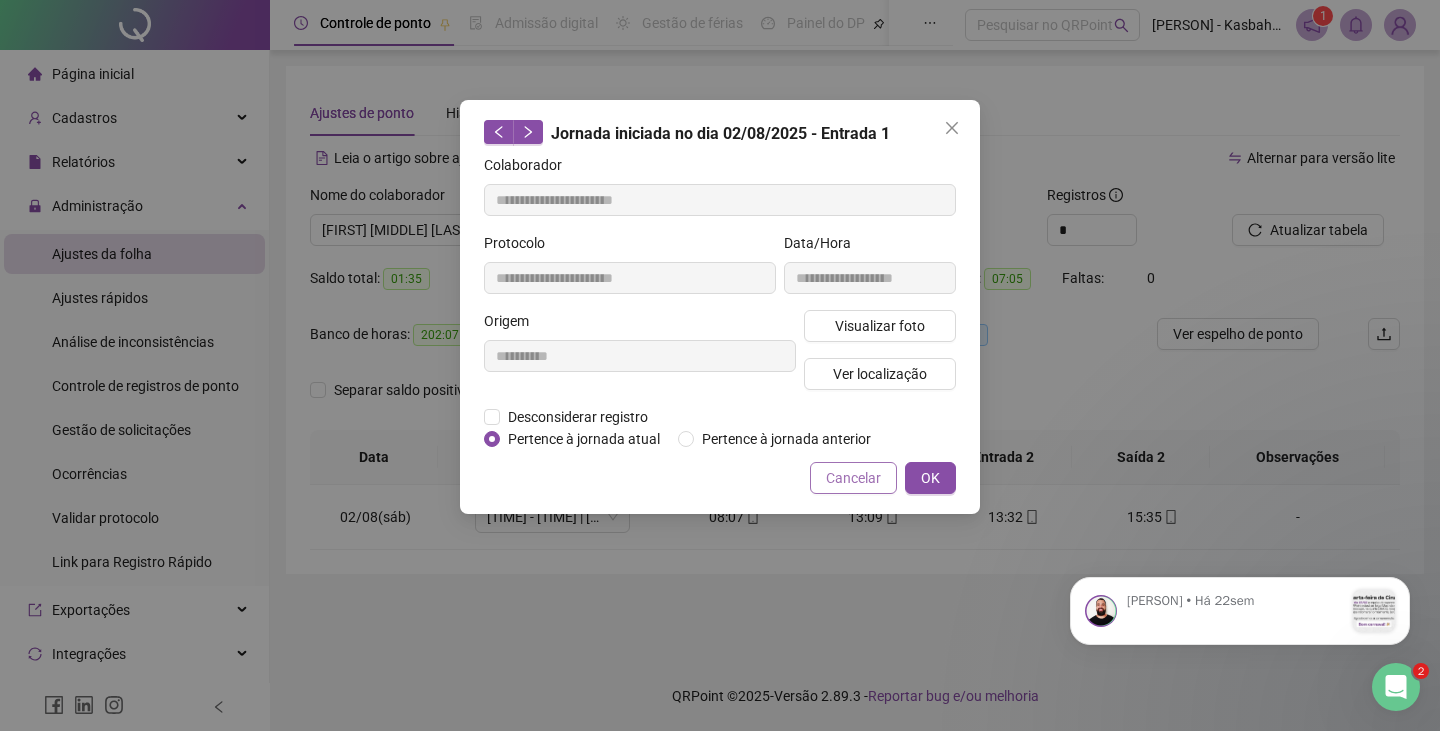 click on "Cancelar" at bounding box center [853, 478] 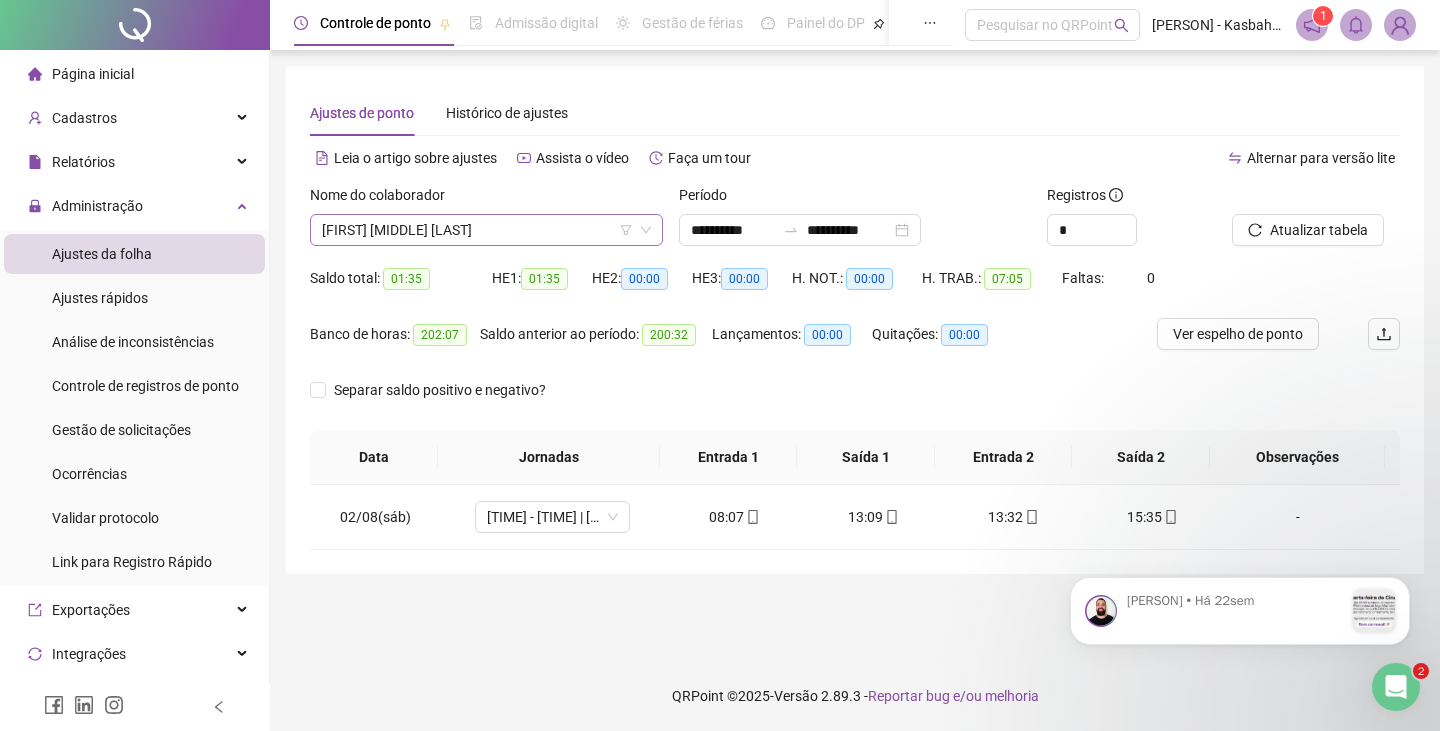 click on "[FIRST] [MIDDLE] [LAST]" at bounding box center [486, 230] 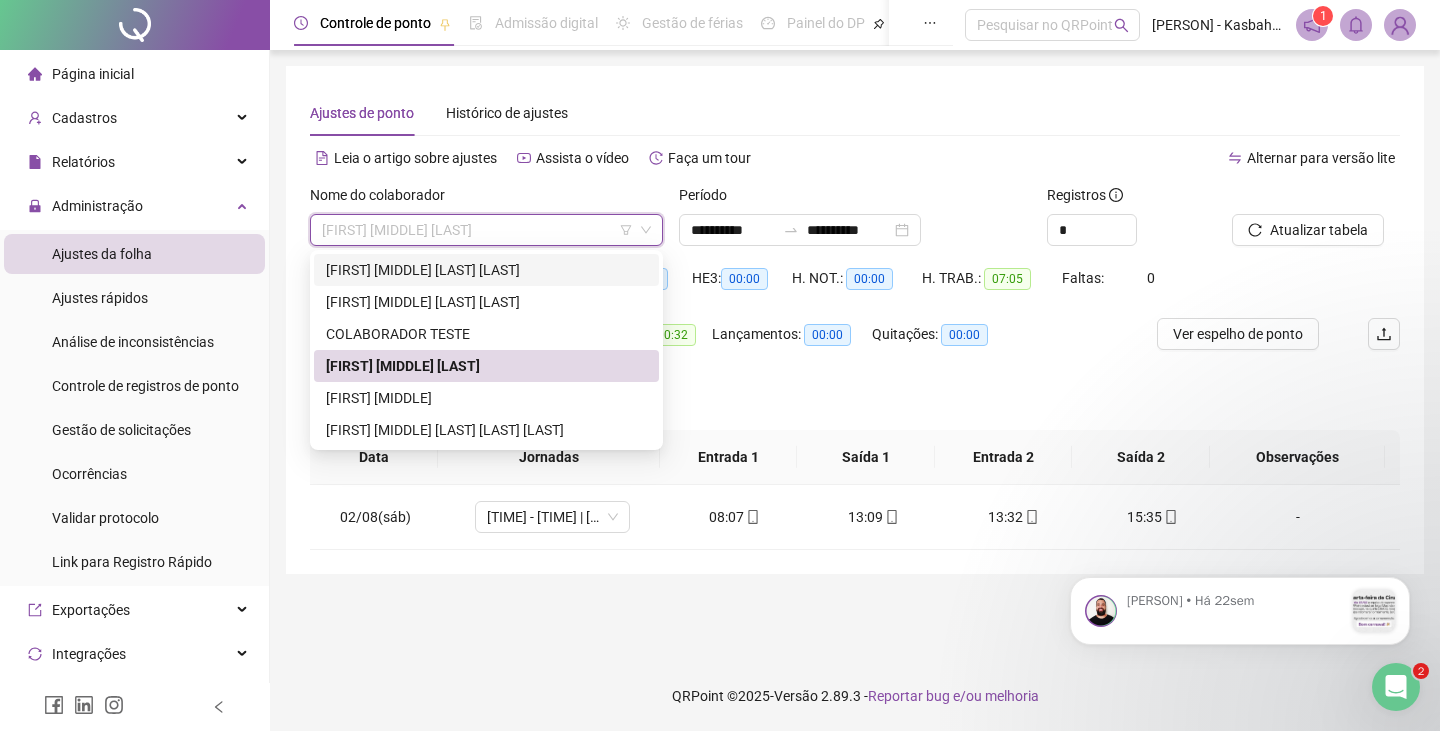 click on "[FIRST] [MIDDLE] [LAST] [LAST]" at bounding box center [486, 270] 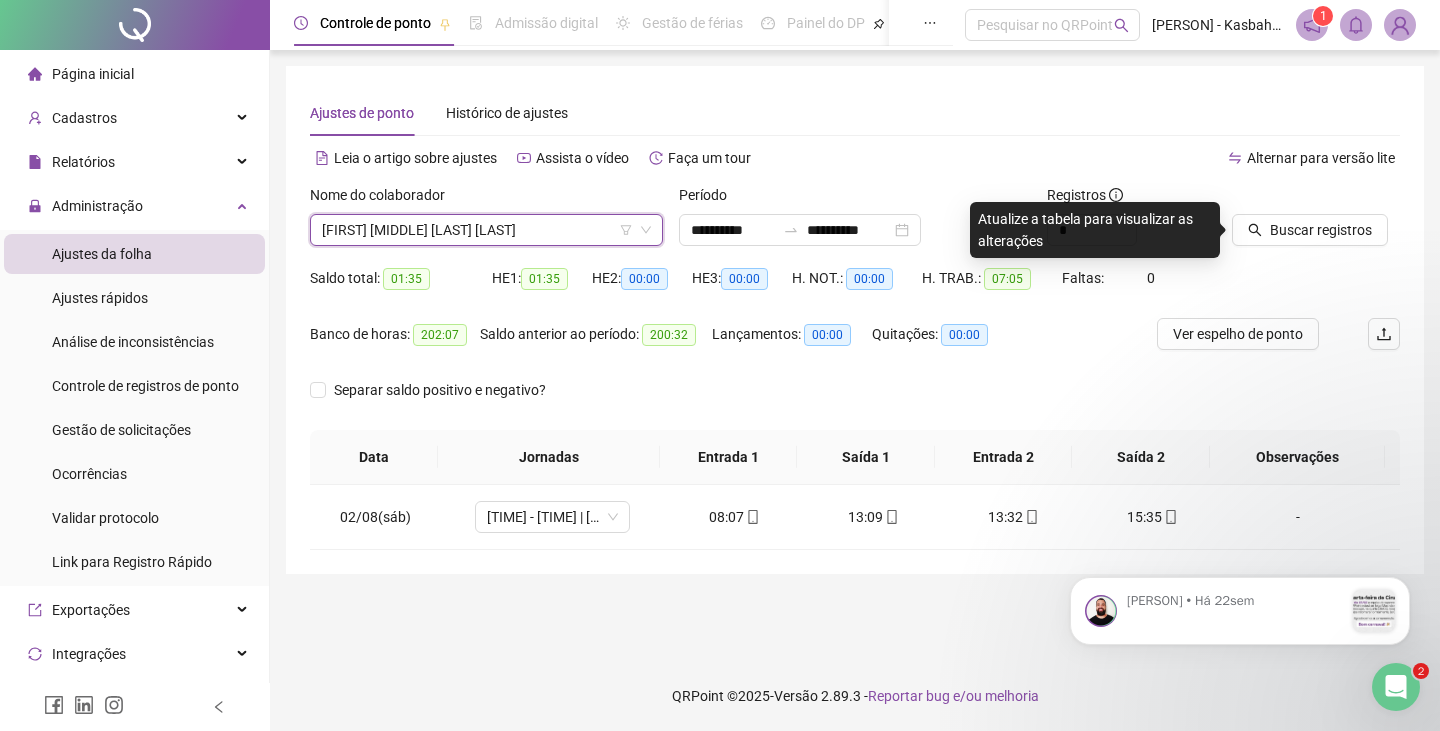 click 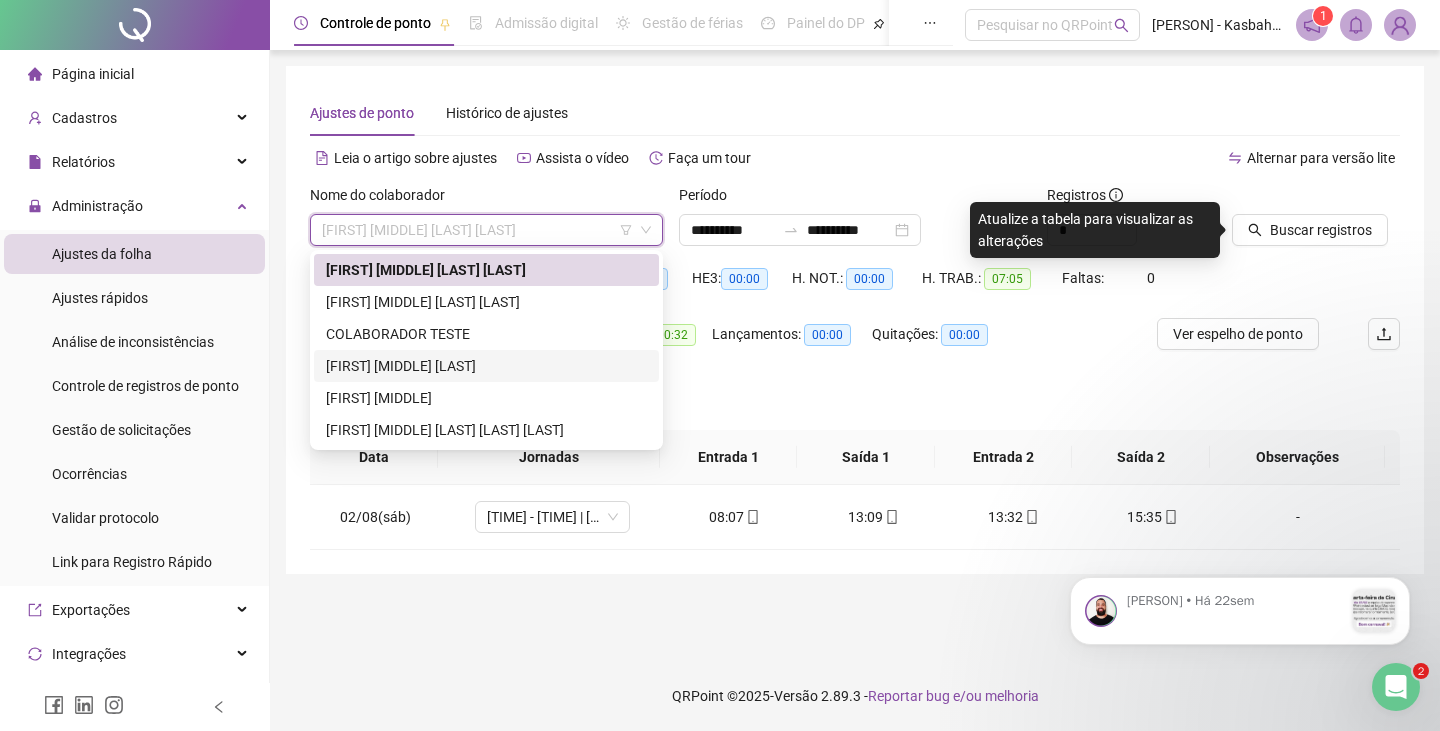 click on "[FIRST] [MIDDLE] [LAST]" at bounding box center [486, 366] 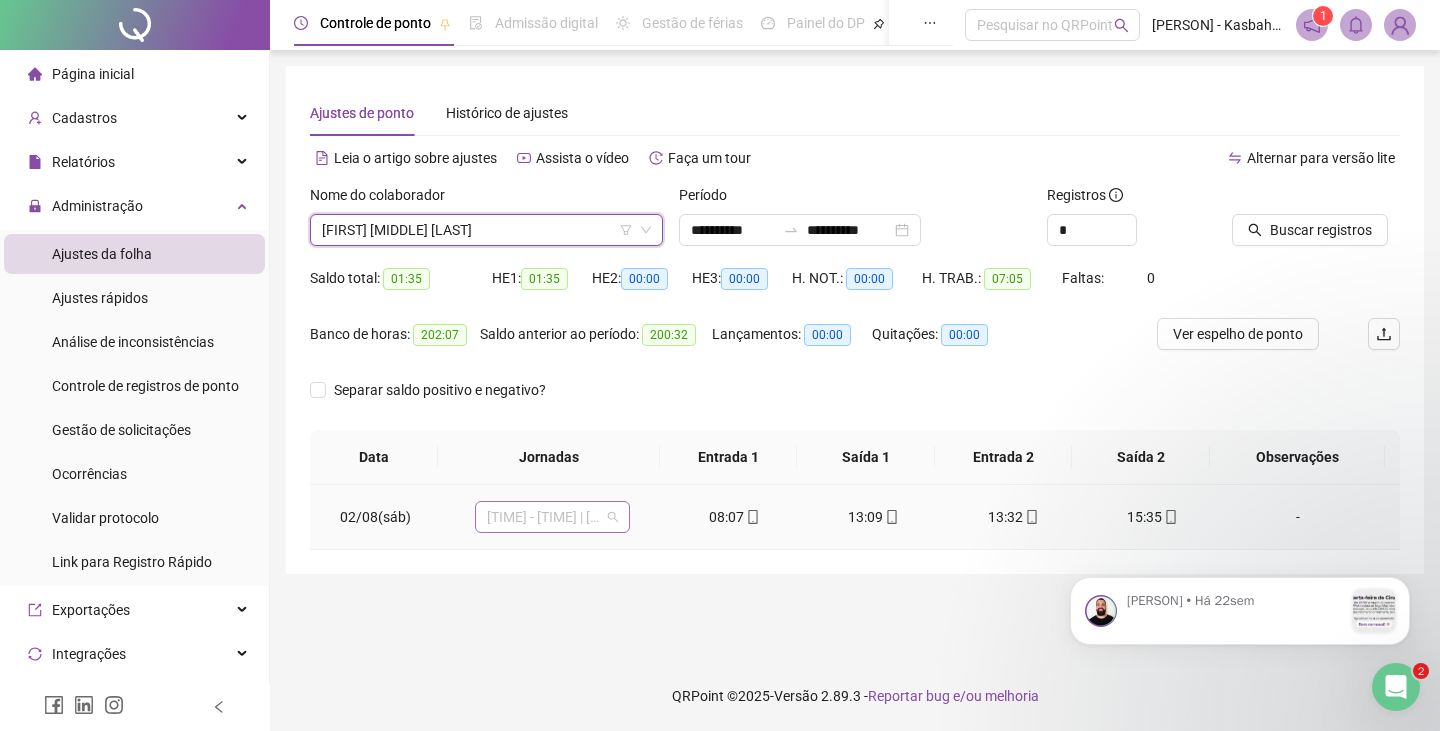 click on "[TIME] - [TIME] | [TIME] - [TIME]" at bounding box center [552, 517] 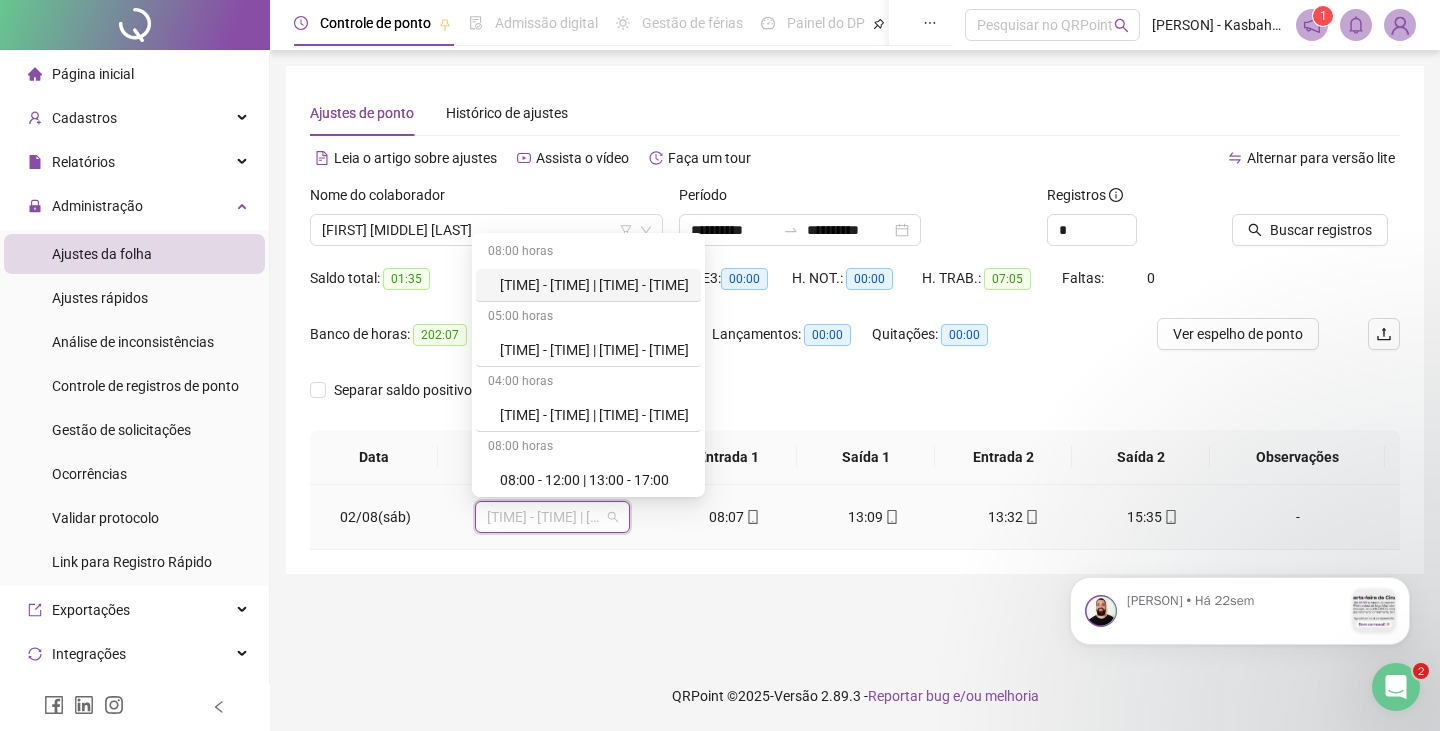 click on "[TIME] - [TIME] | [TIME] - [TIME]" at bounding box center [552, 517] 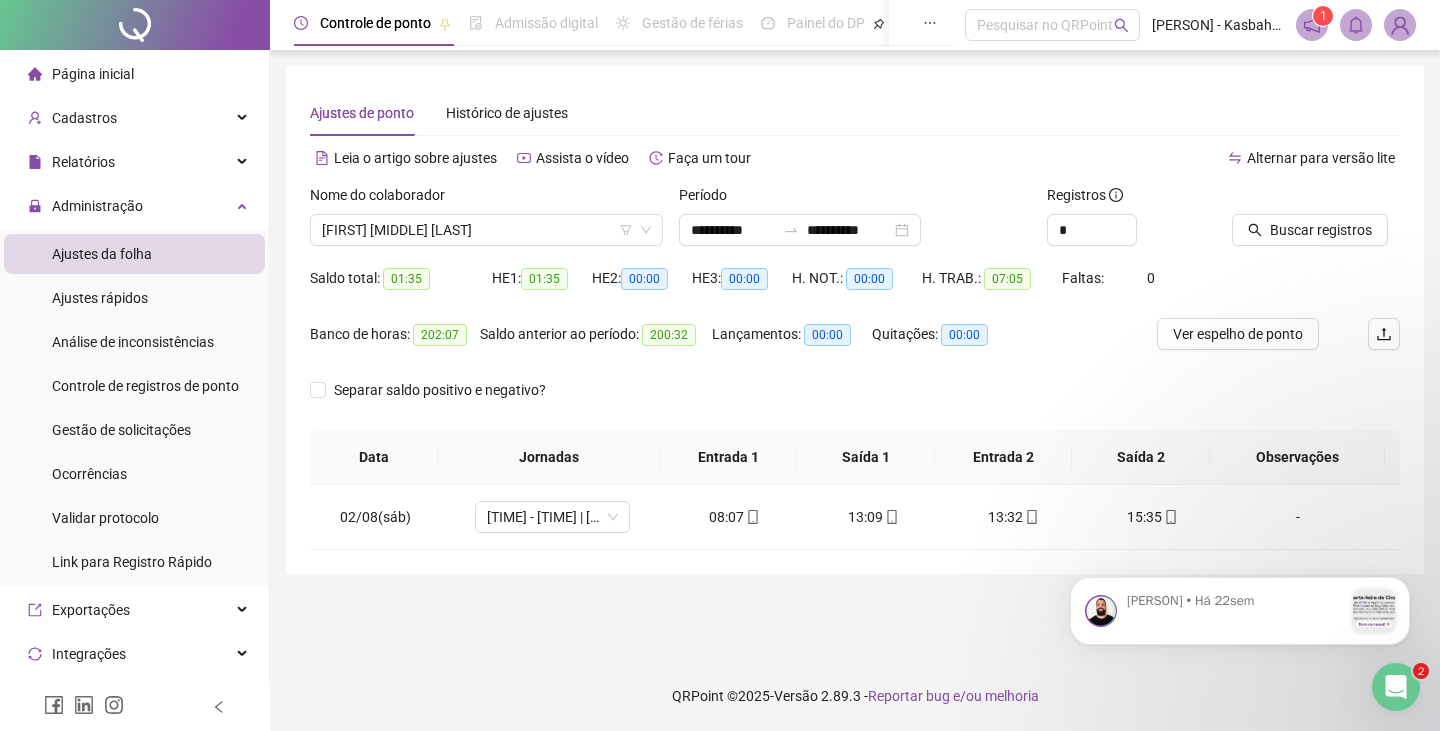 click on "[PERSON] • Há 22sem" 